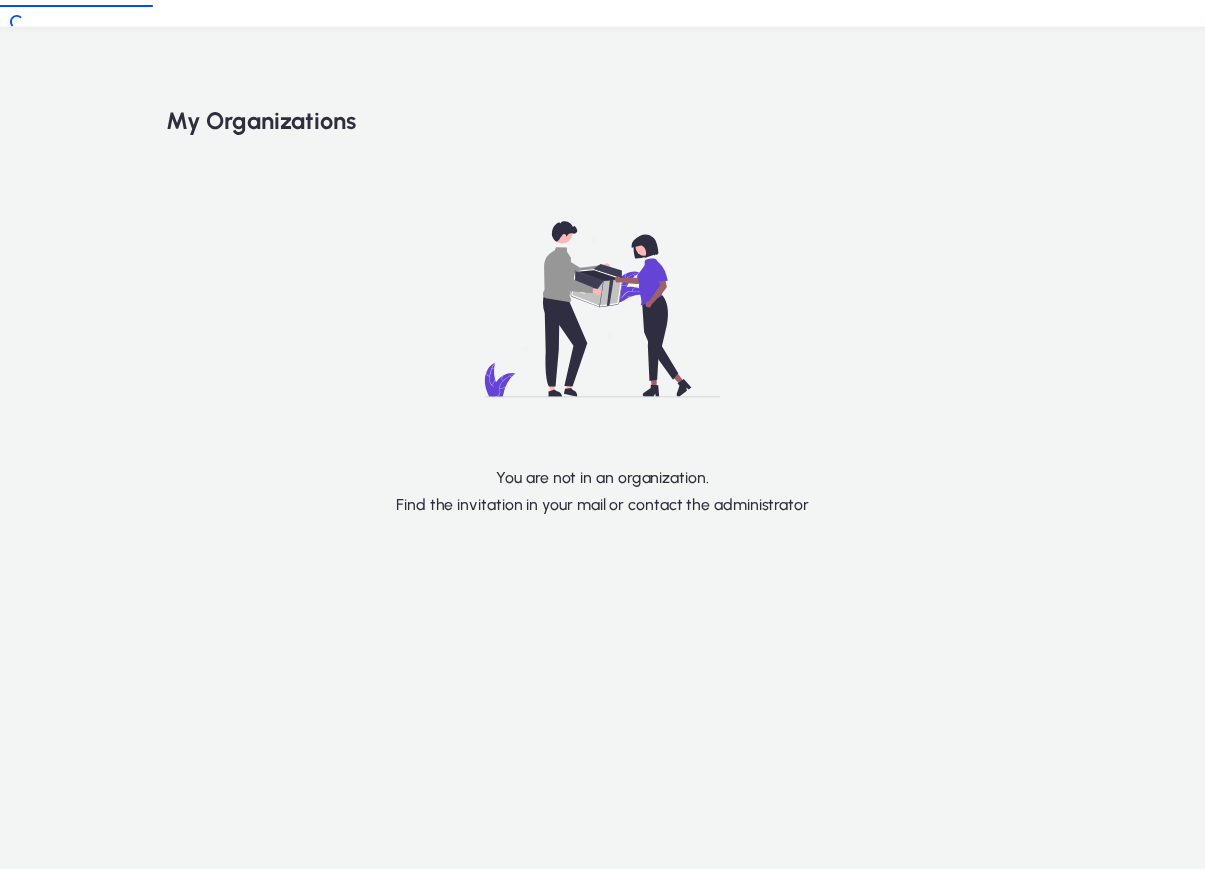 scroll, scrollTop: 0, scrollLeft: 0, axis: both 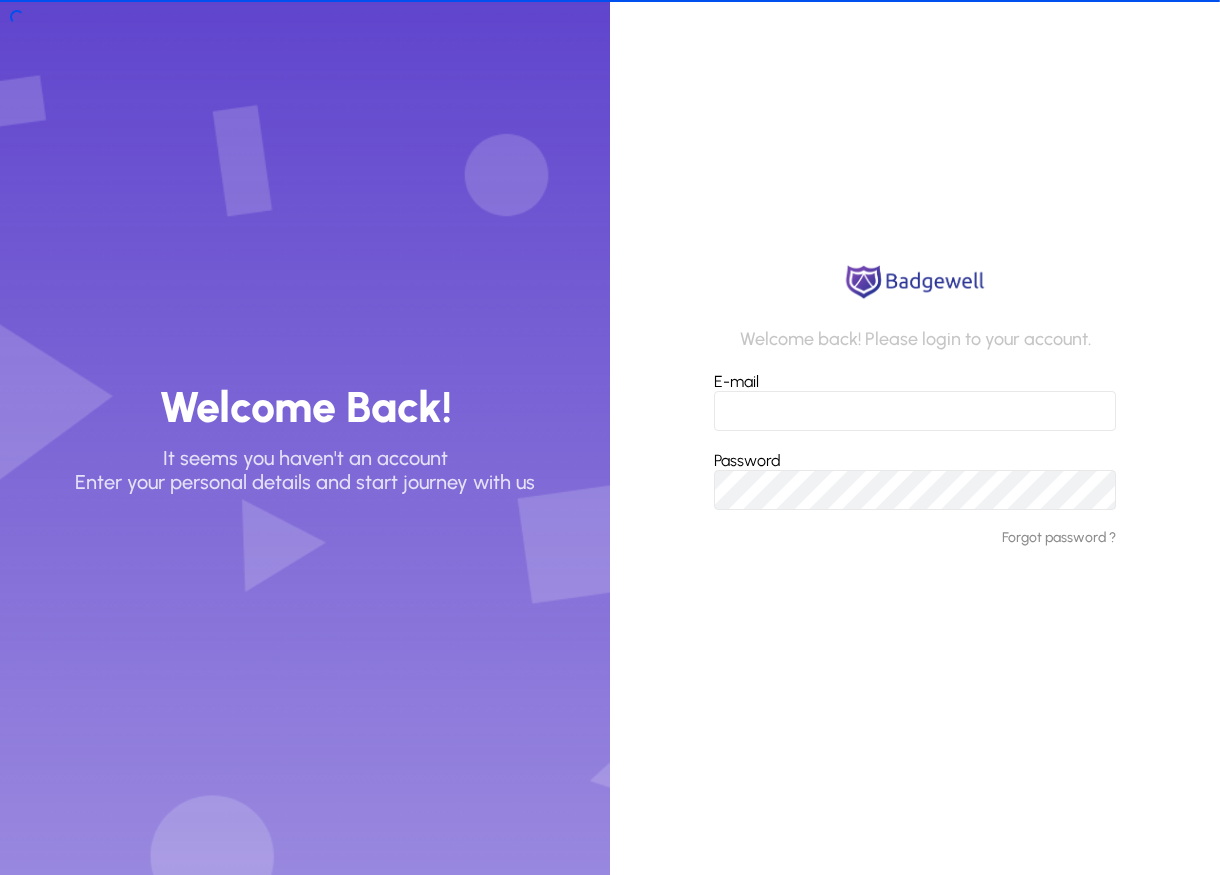 type on "**********" 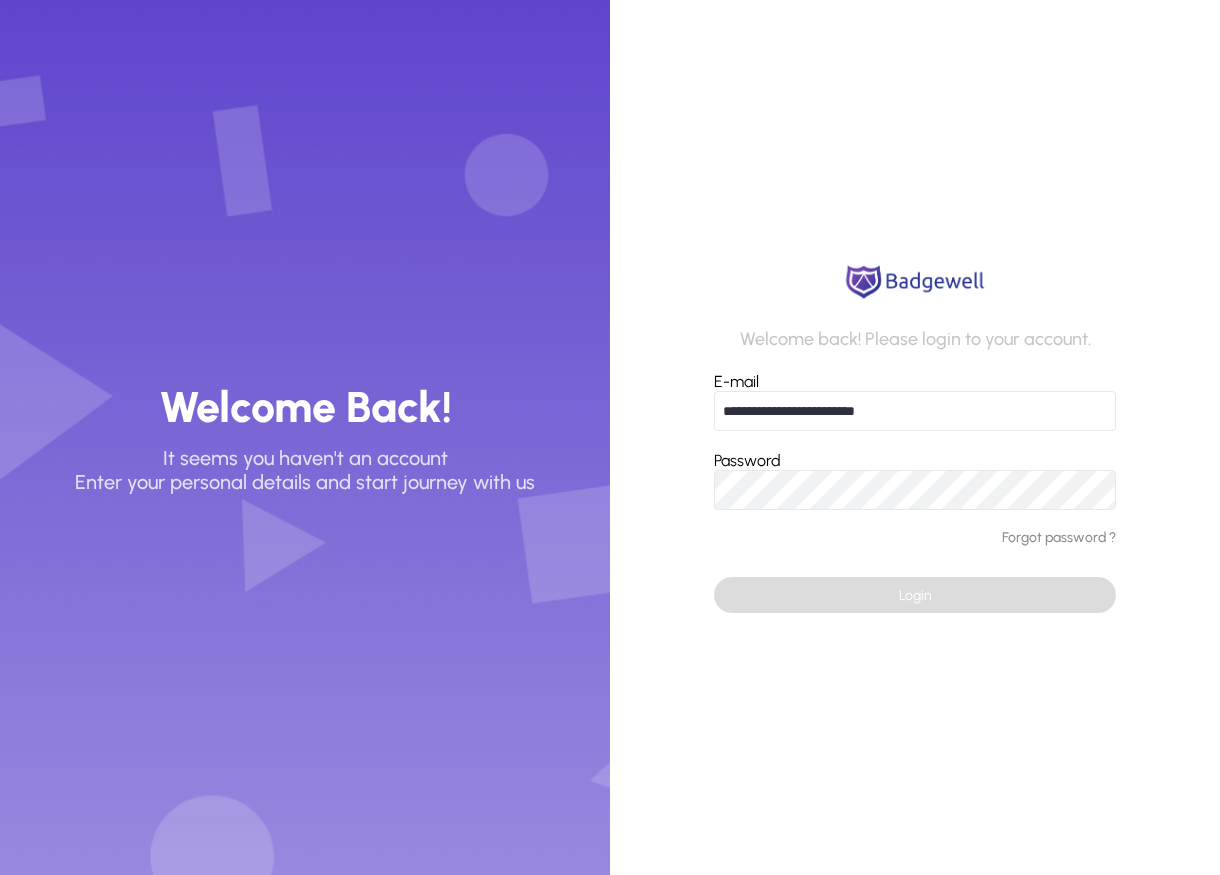 click 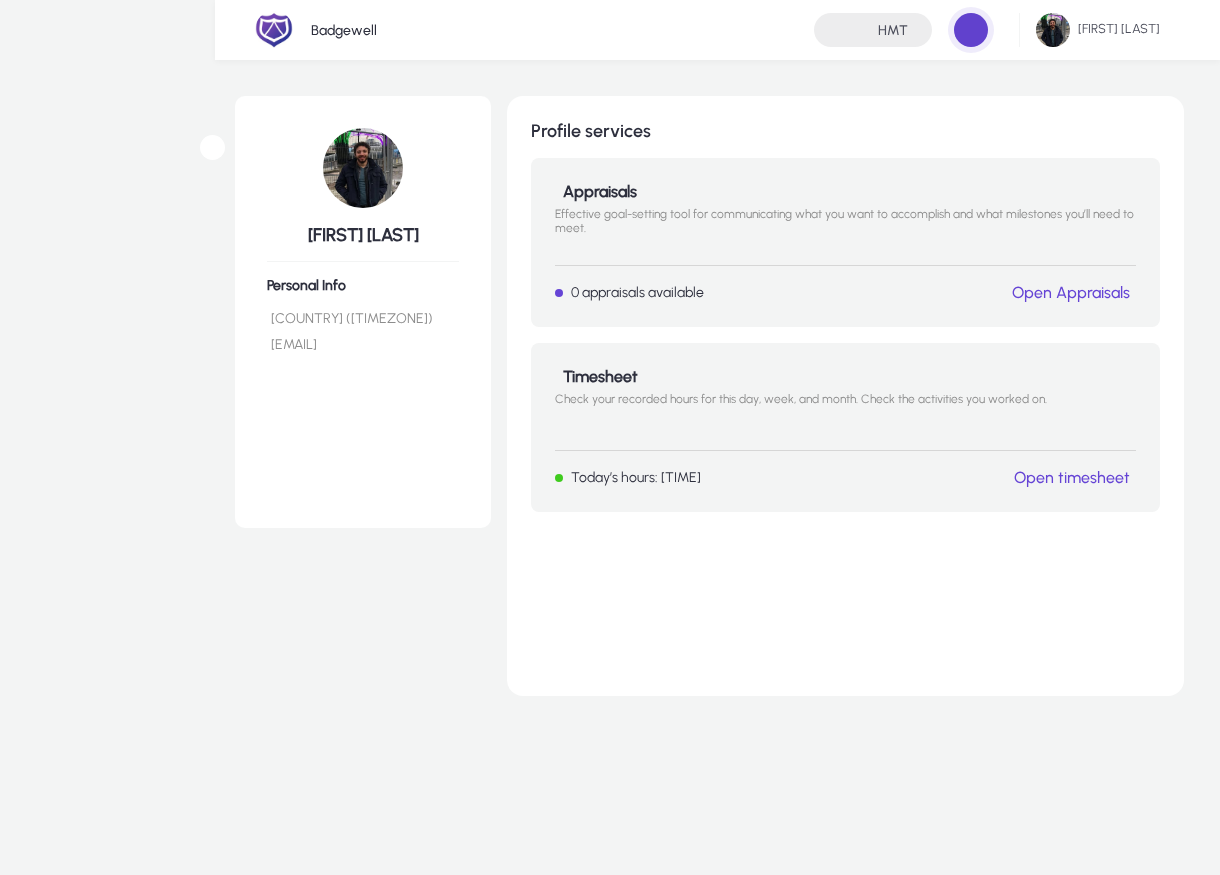 click 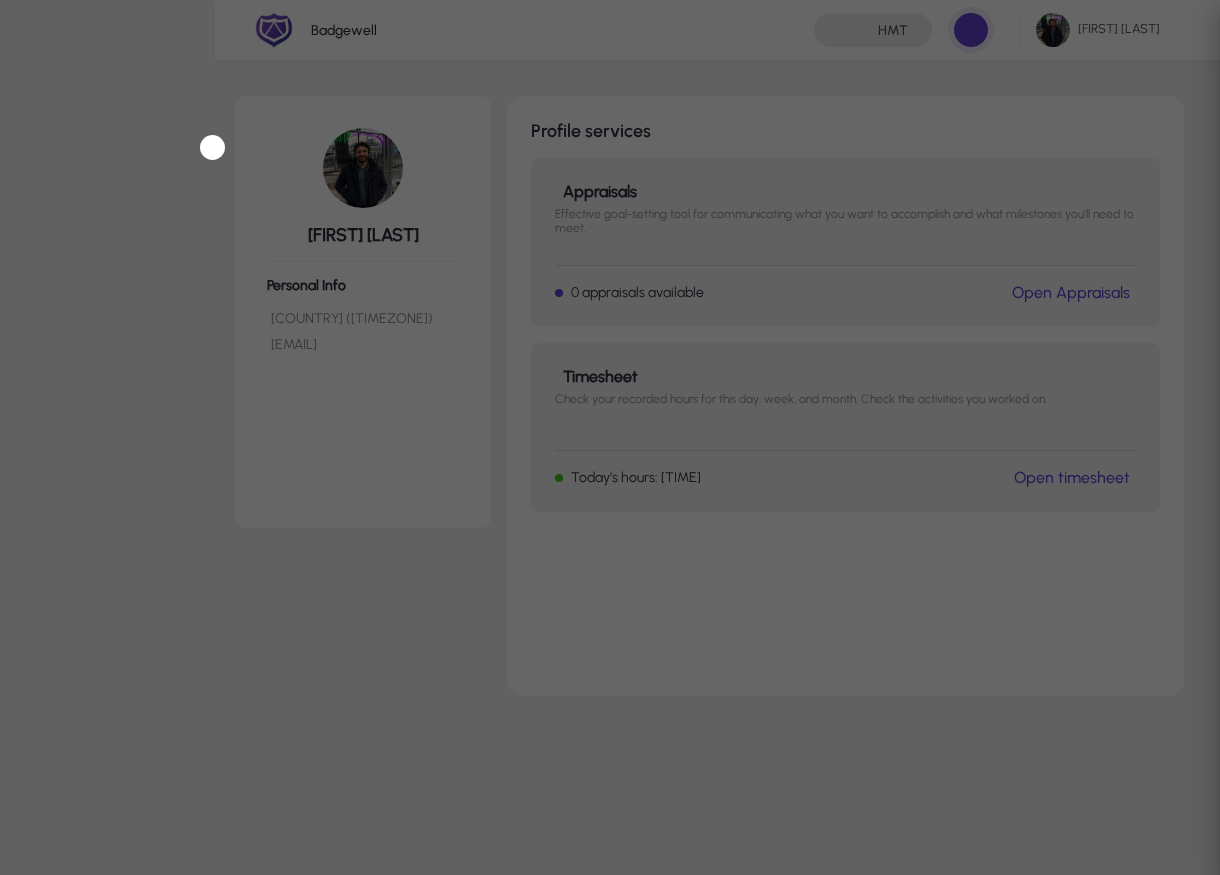 type 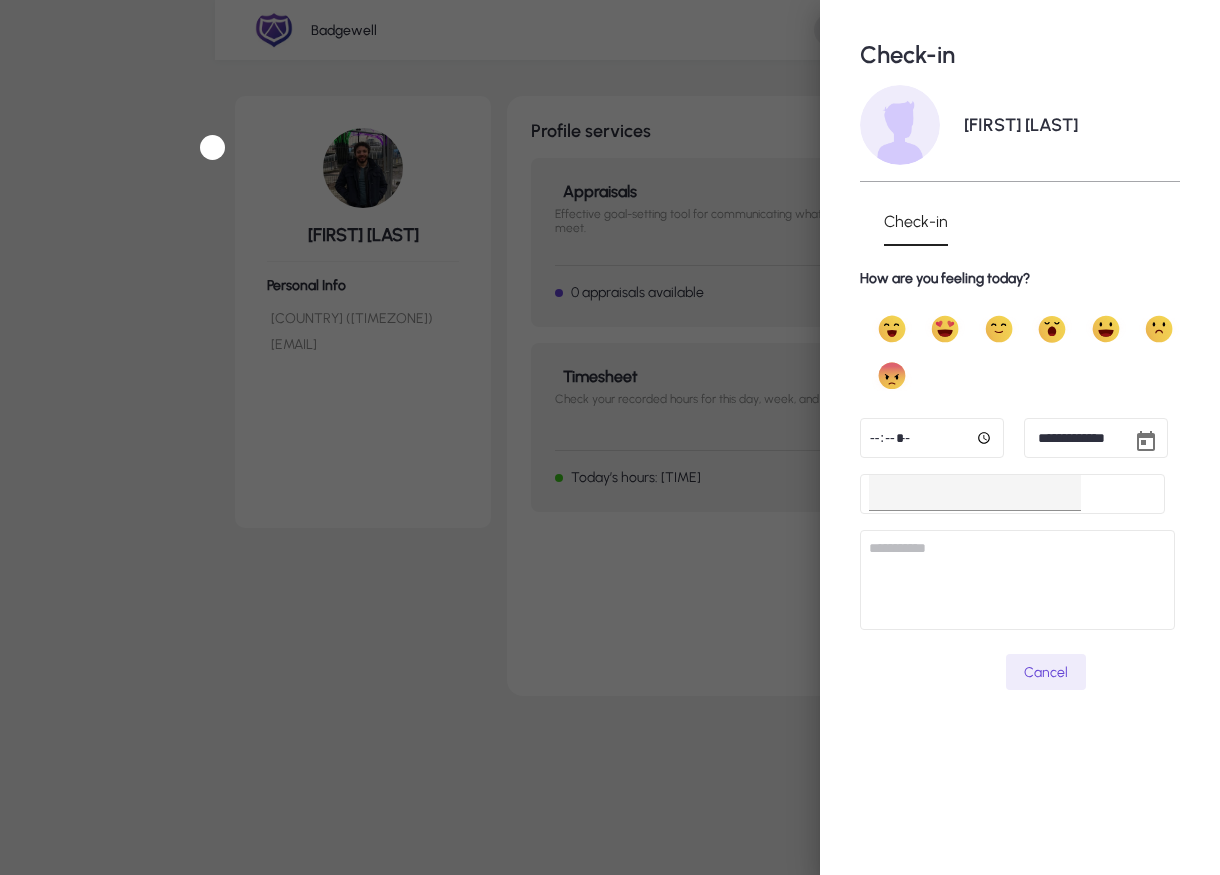 click 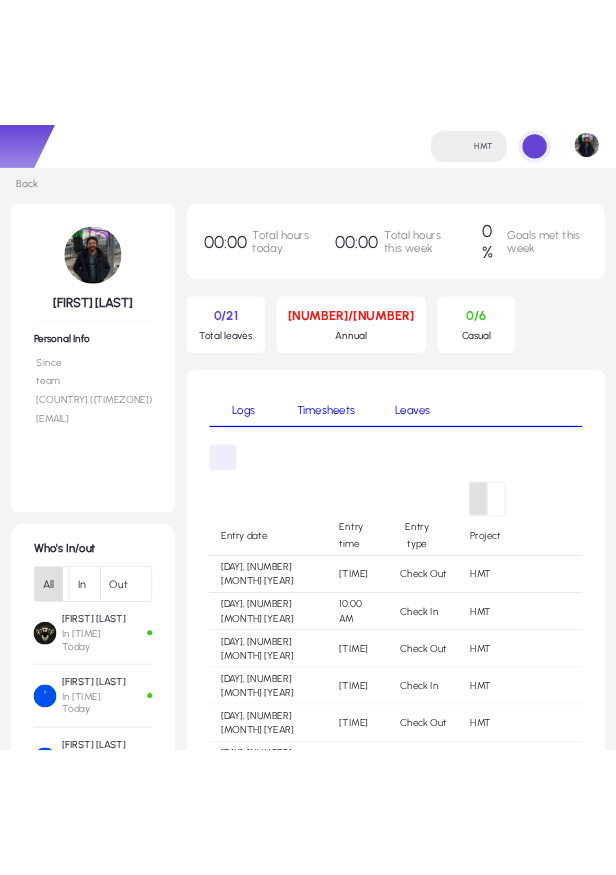 scroll, scrollTop: 0, scrollLeft: 0, axis: both 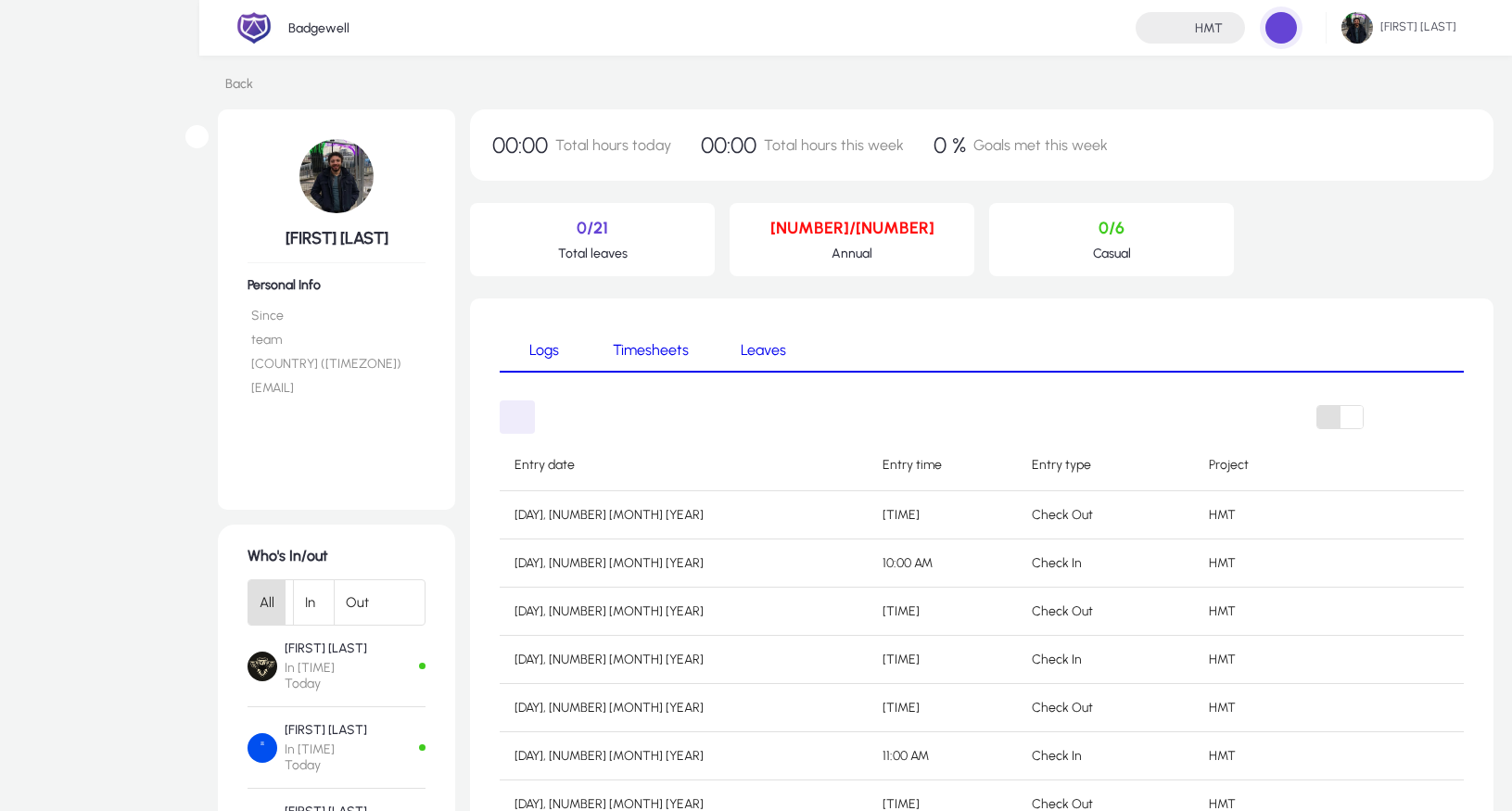 click 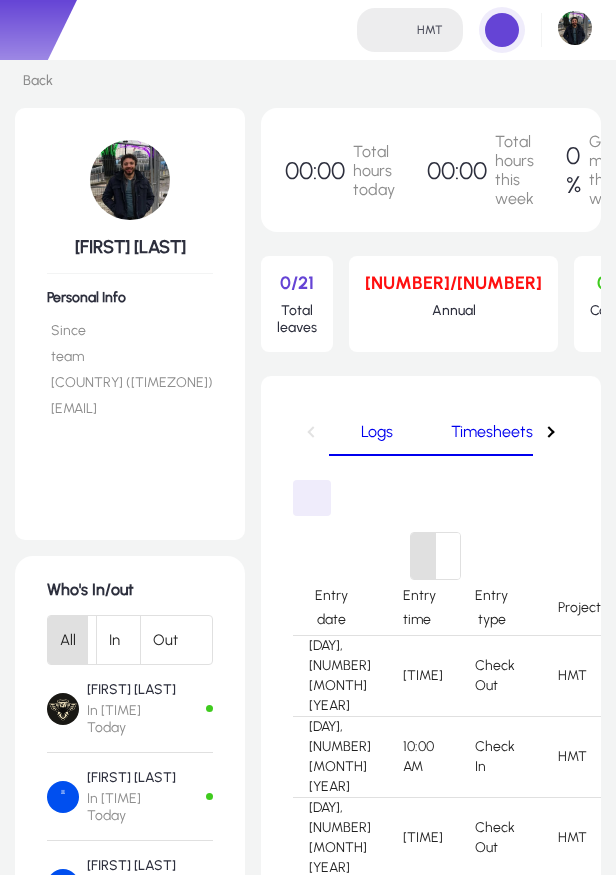 scroll, scrollTop: 0, scrollLeft: 0, axis: both 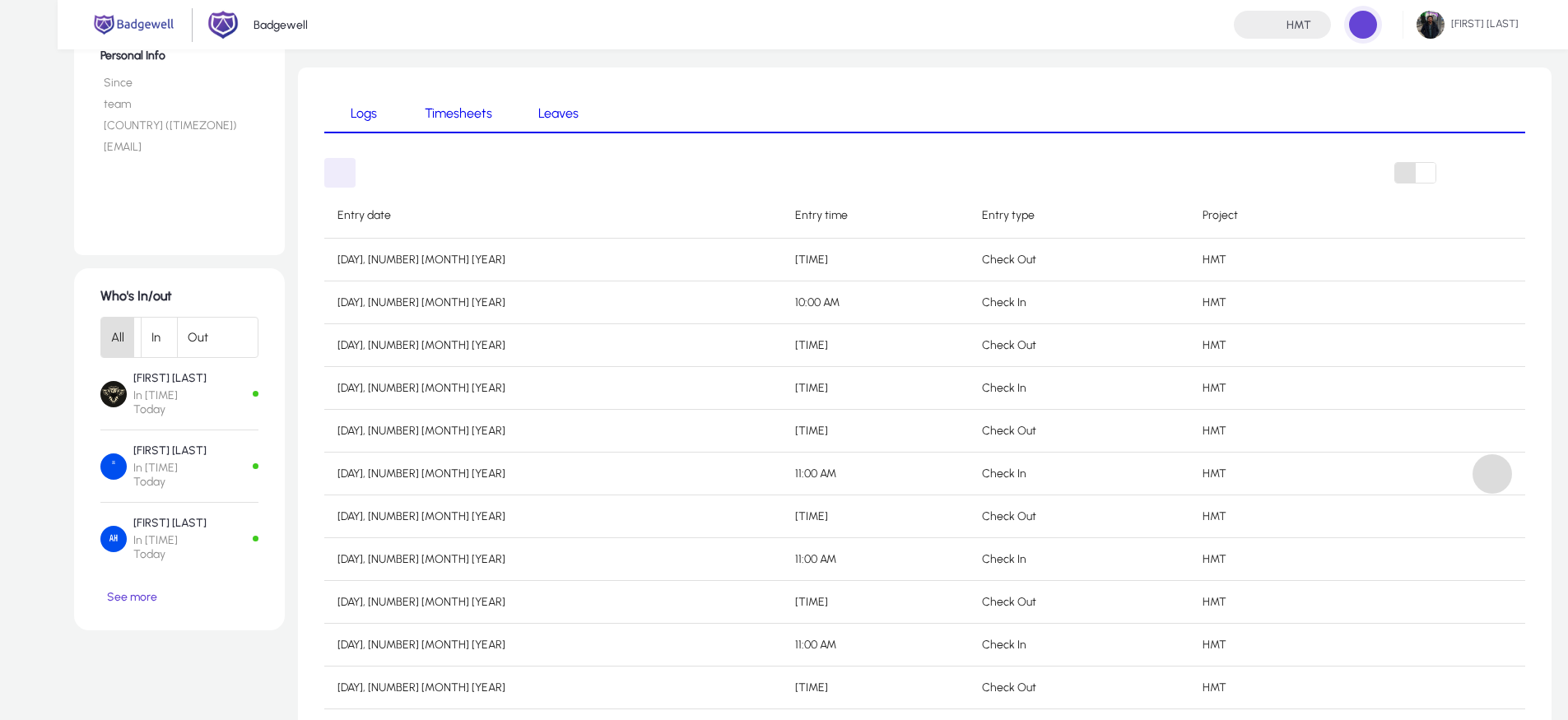 click 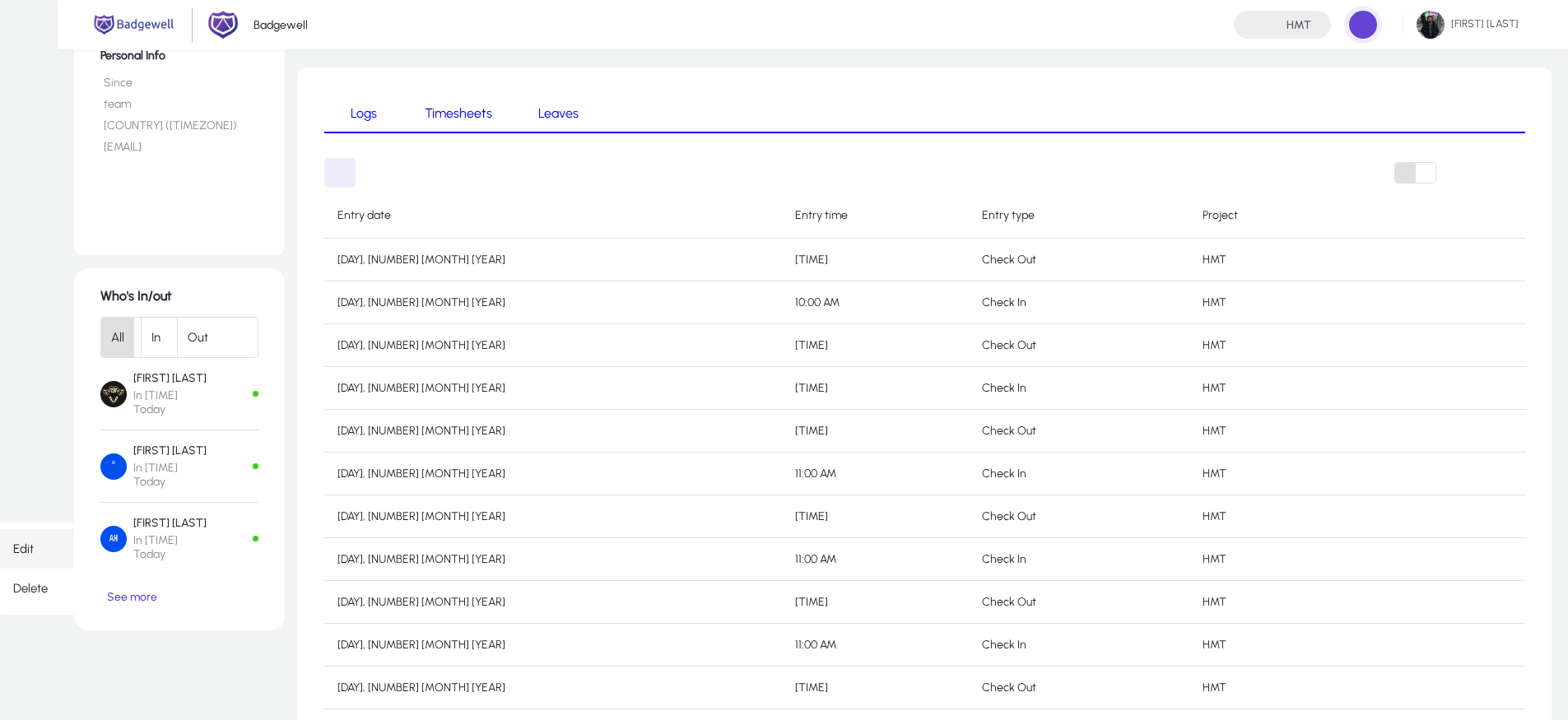 click on "Edit" at bounding box center (115, 549) 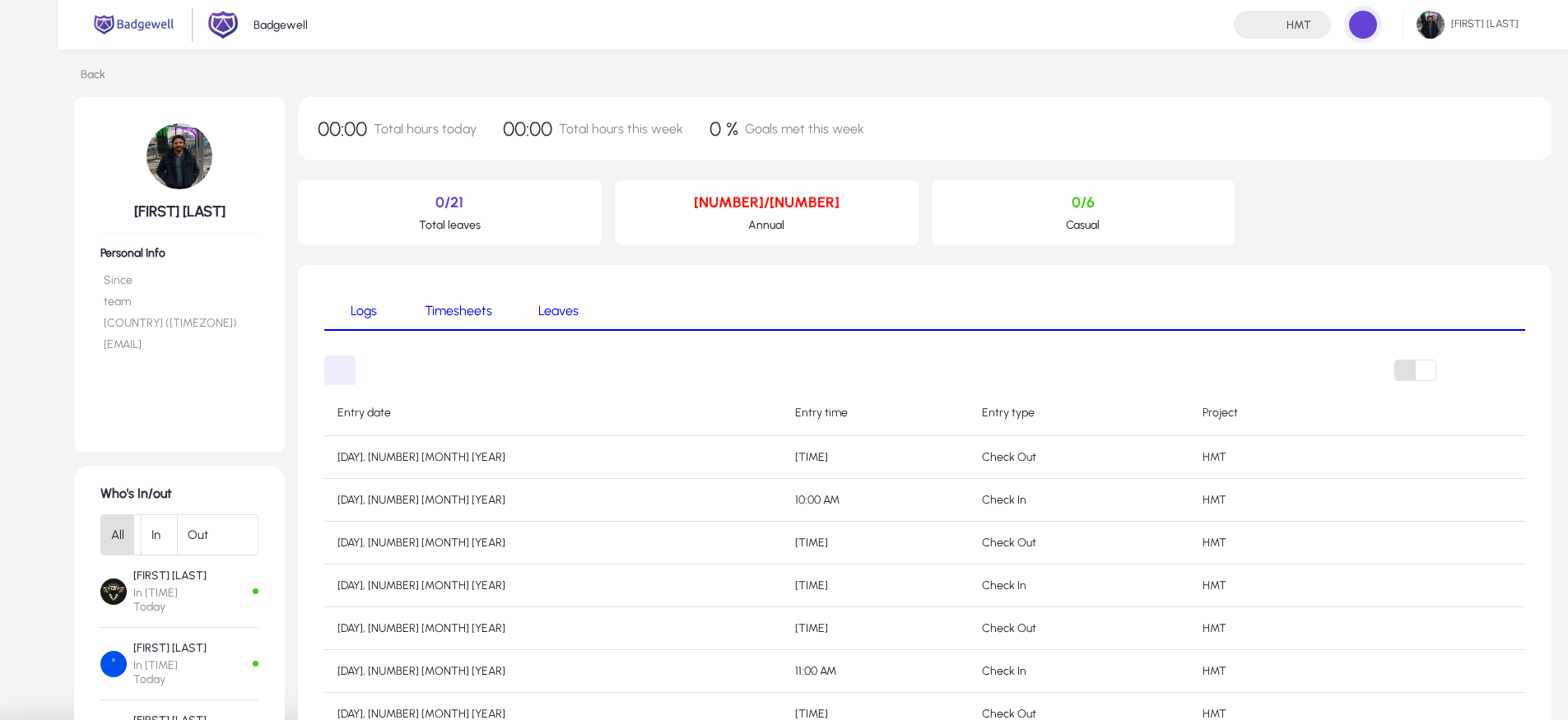 click on "HMT  HMT" at bounding box center [125, 938] 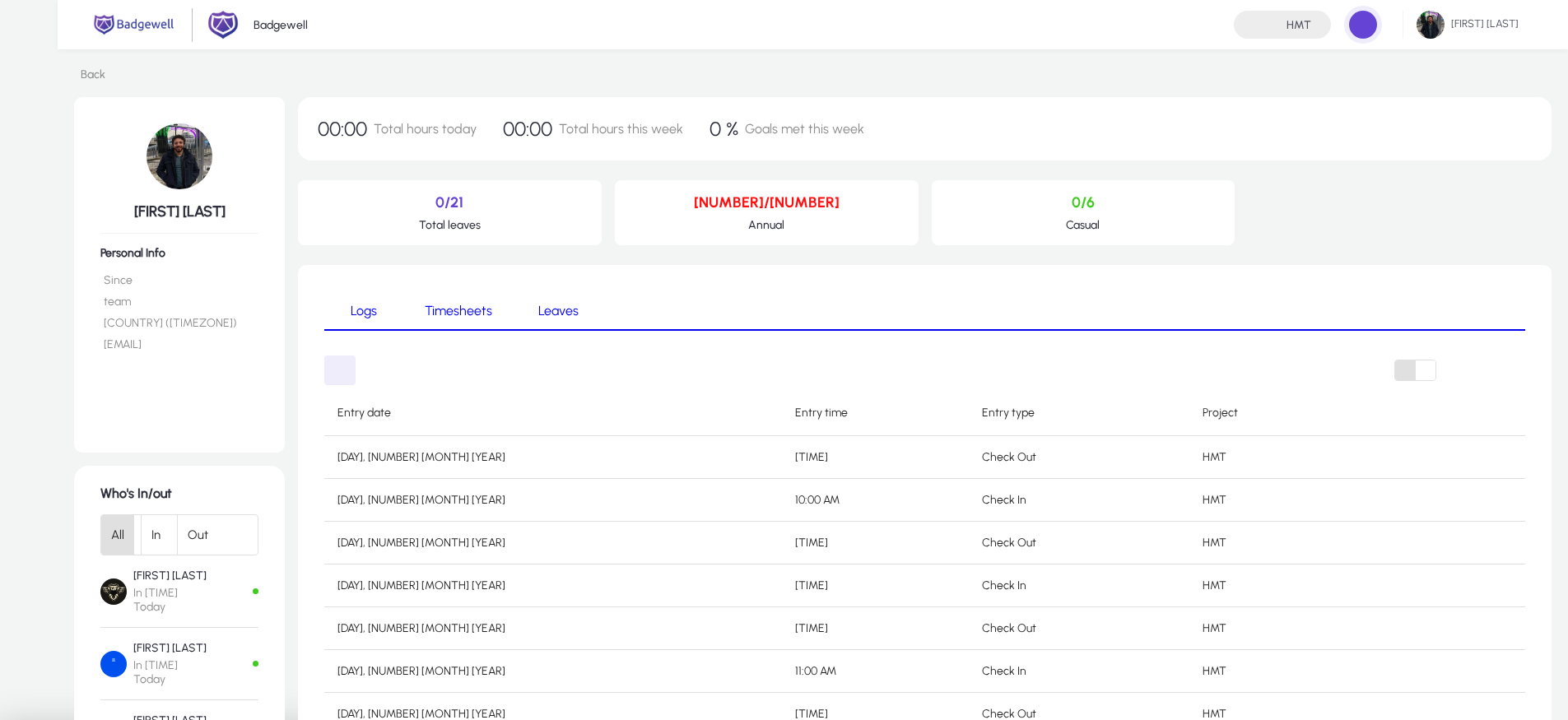 scroll, scrollTop: 1, scrollLeft: 0, axis: vertical 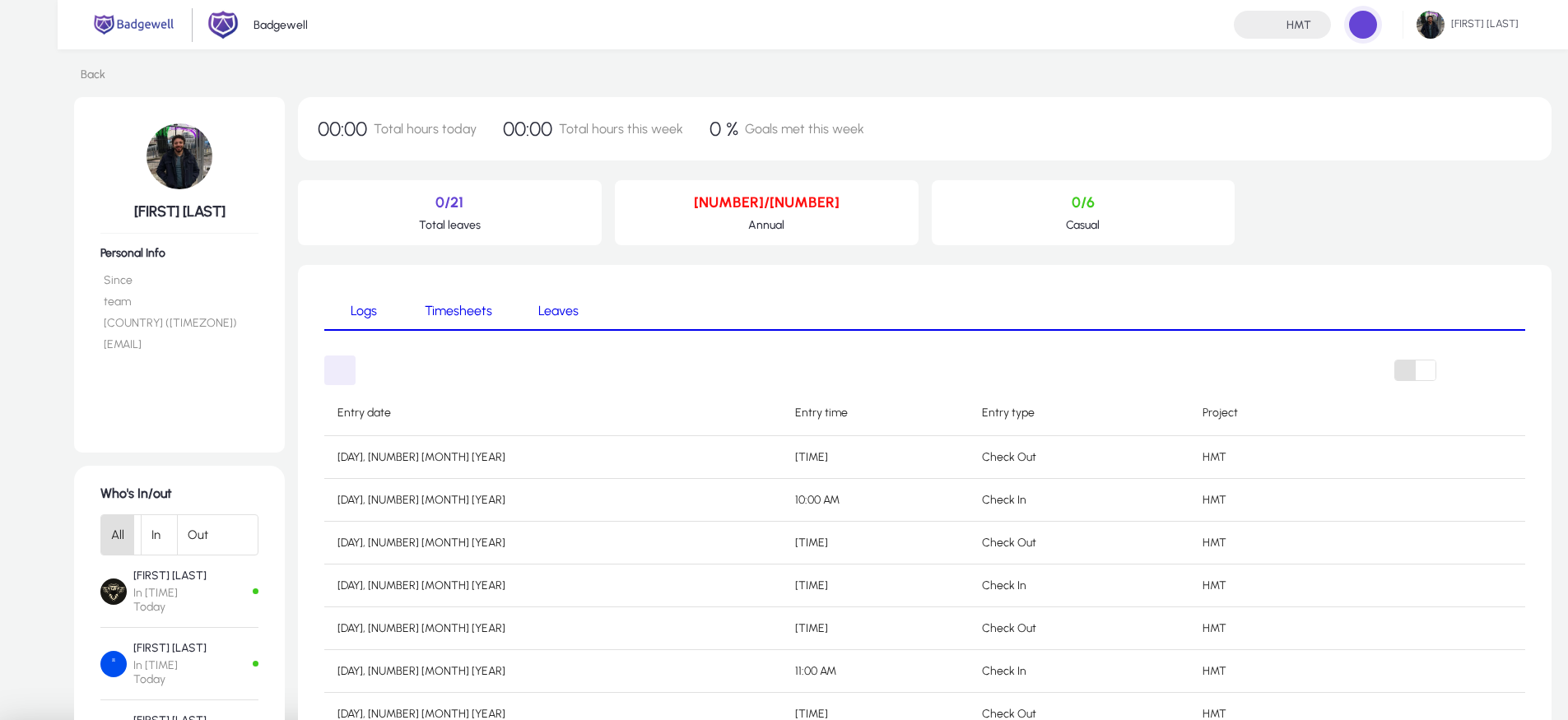 click on "Confirm" 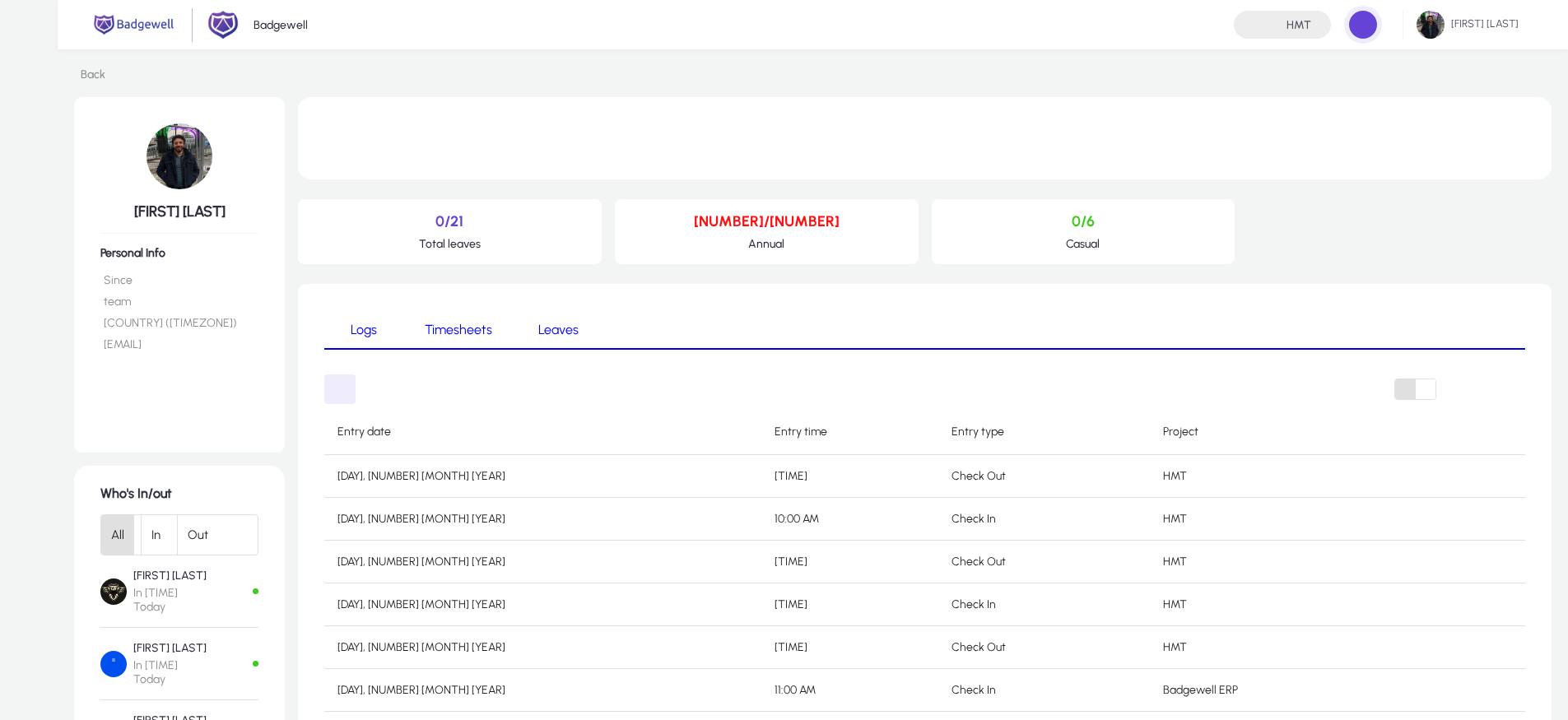 scroll, scrollTop: 197, scrollLeft: 0, axis: vertical 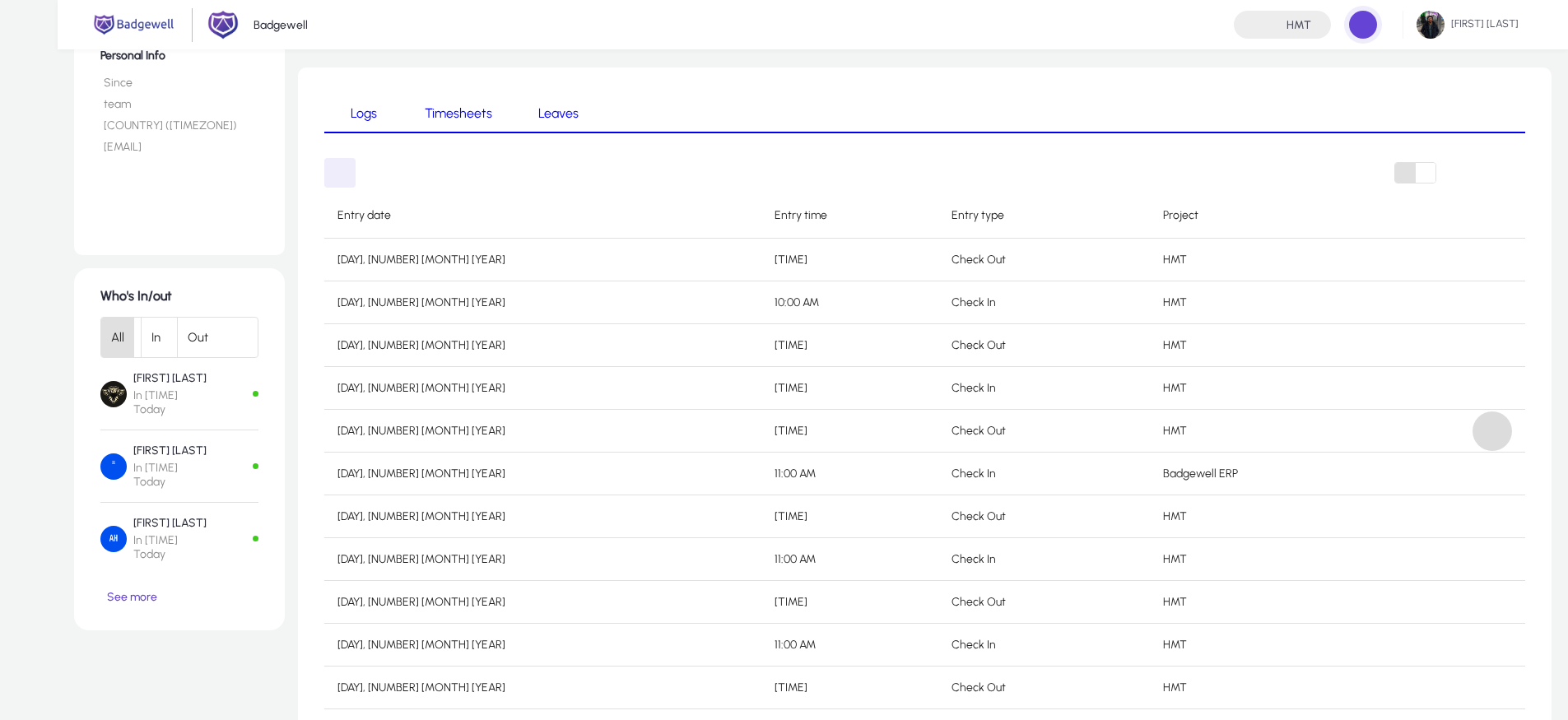 click 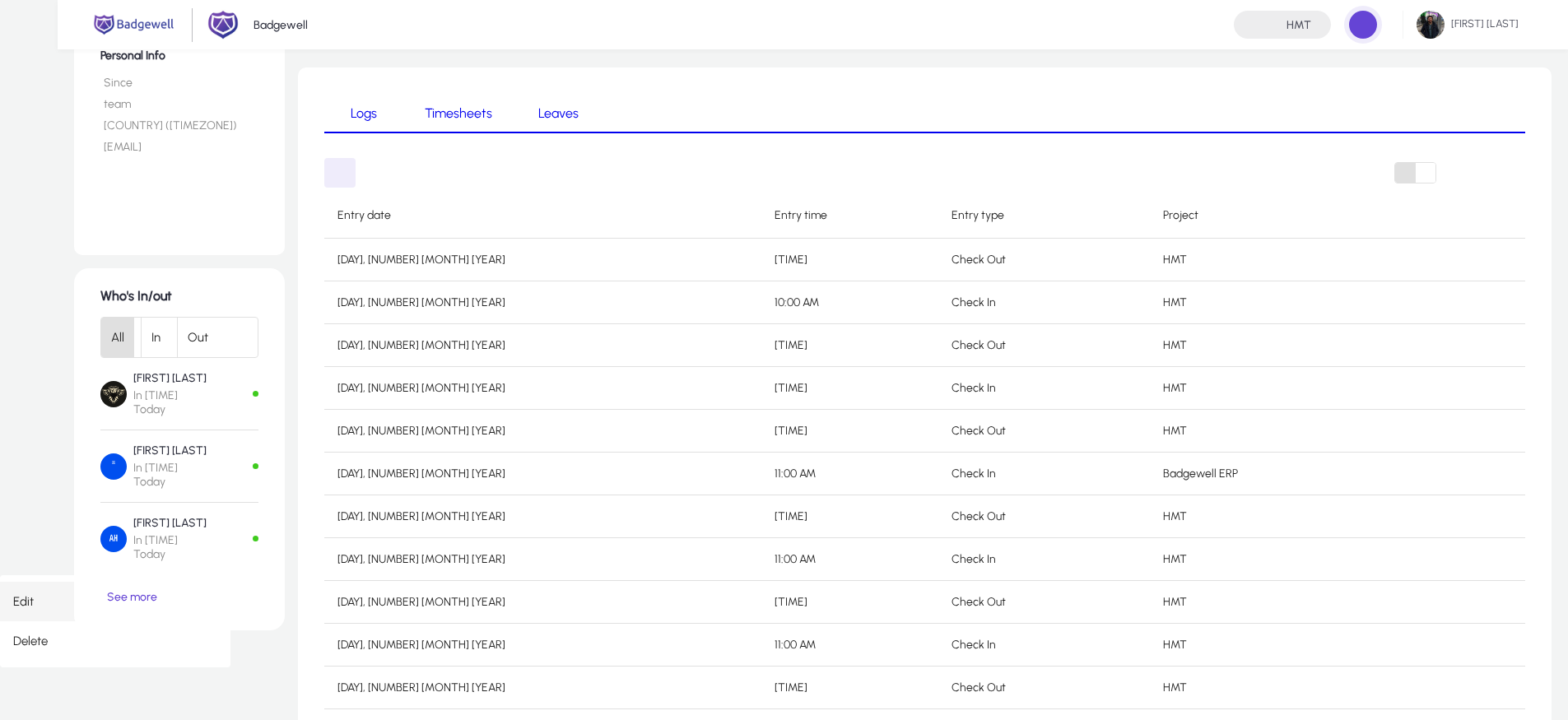click on "Edit" at bounding box center (115, 602) 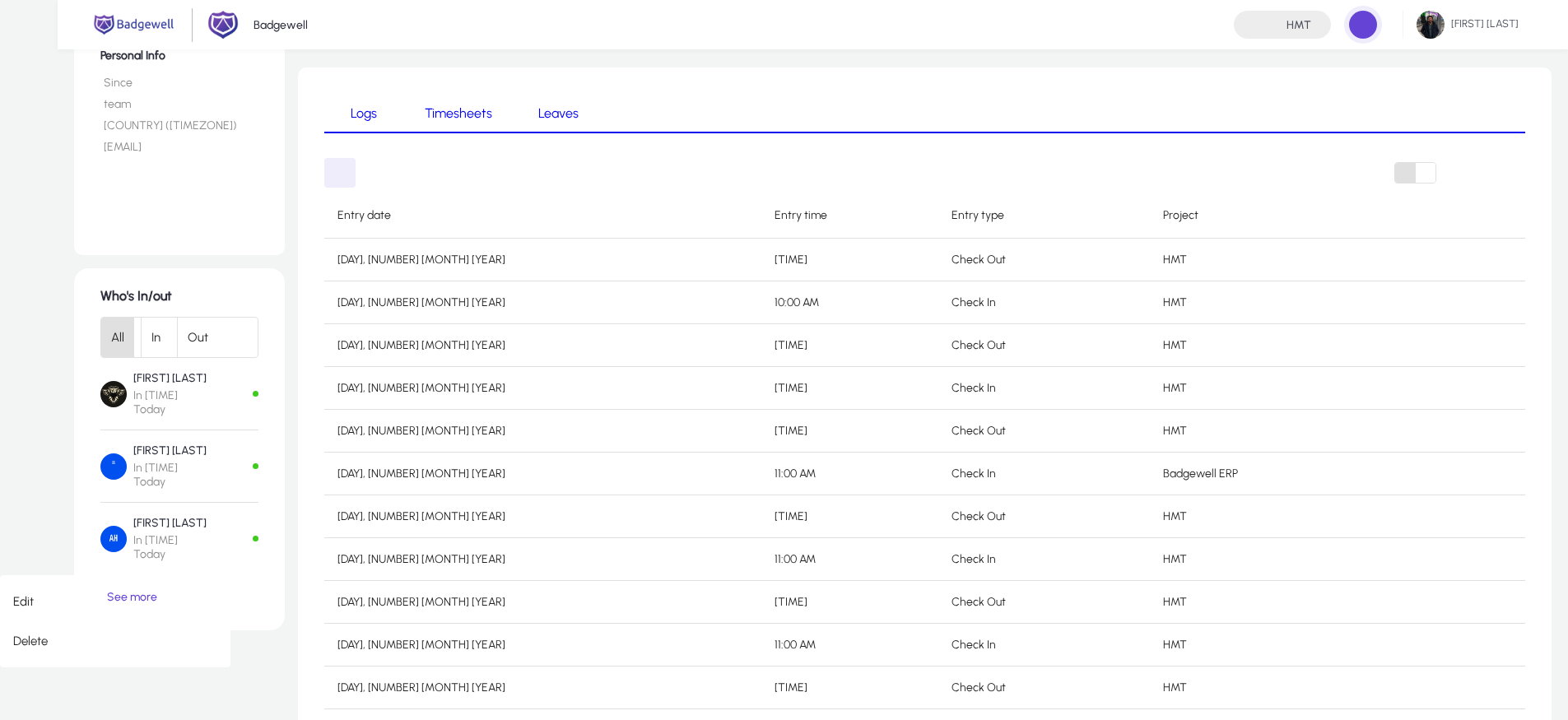 scroll, scrollTop: 0, scrollLeft: 0, axis: both 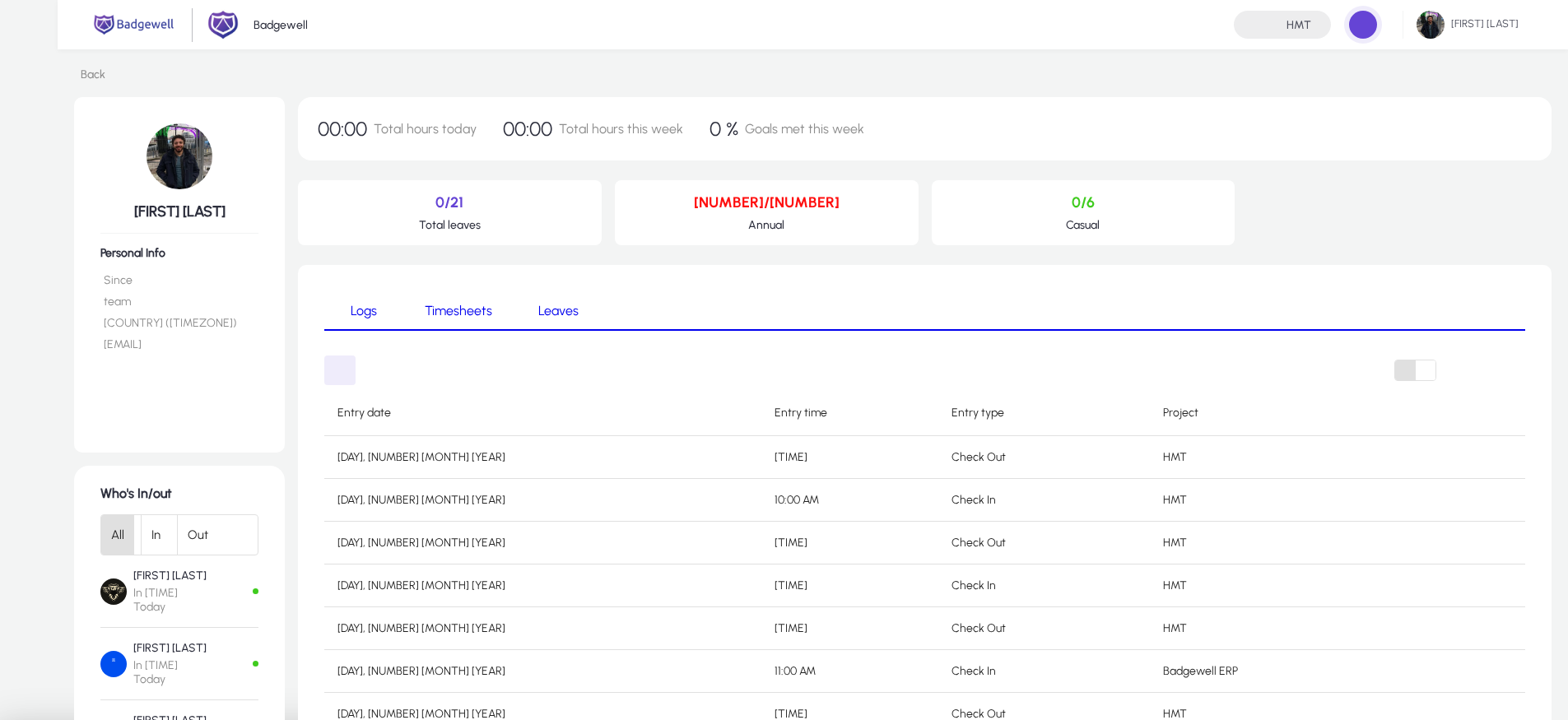 click at bounding box center (1140, 1114) 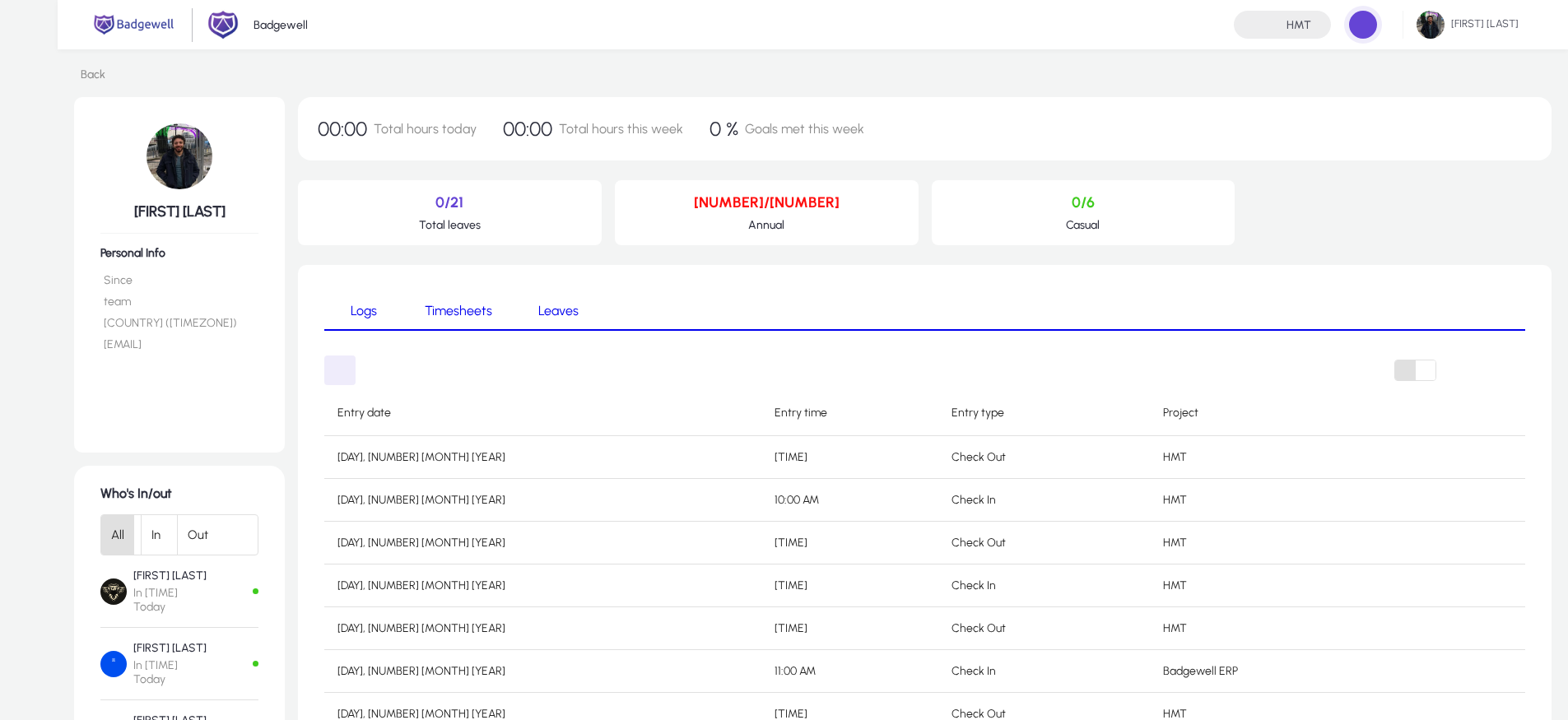 scroll, scrollTop: 197, scrollLeft: 0, axis: vertical 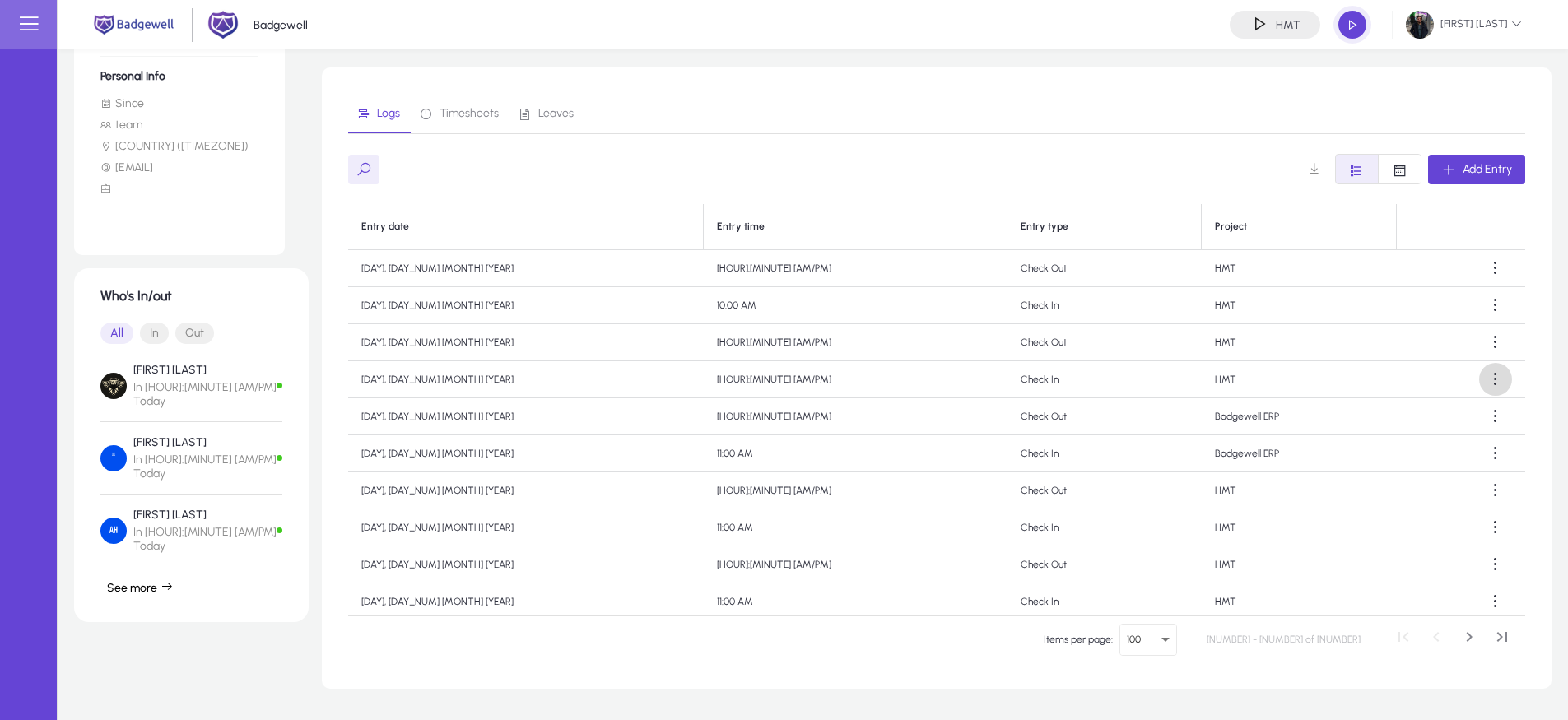 click 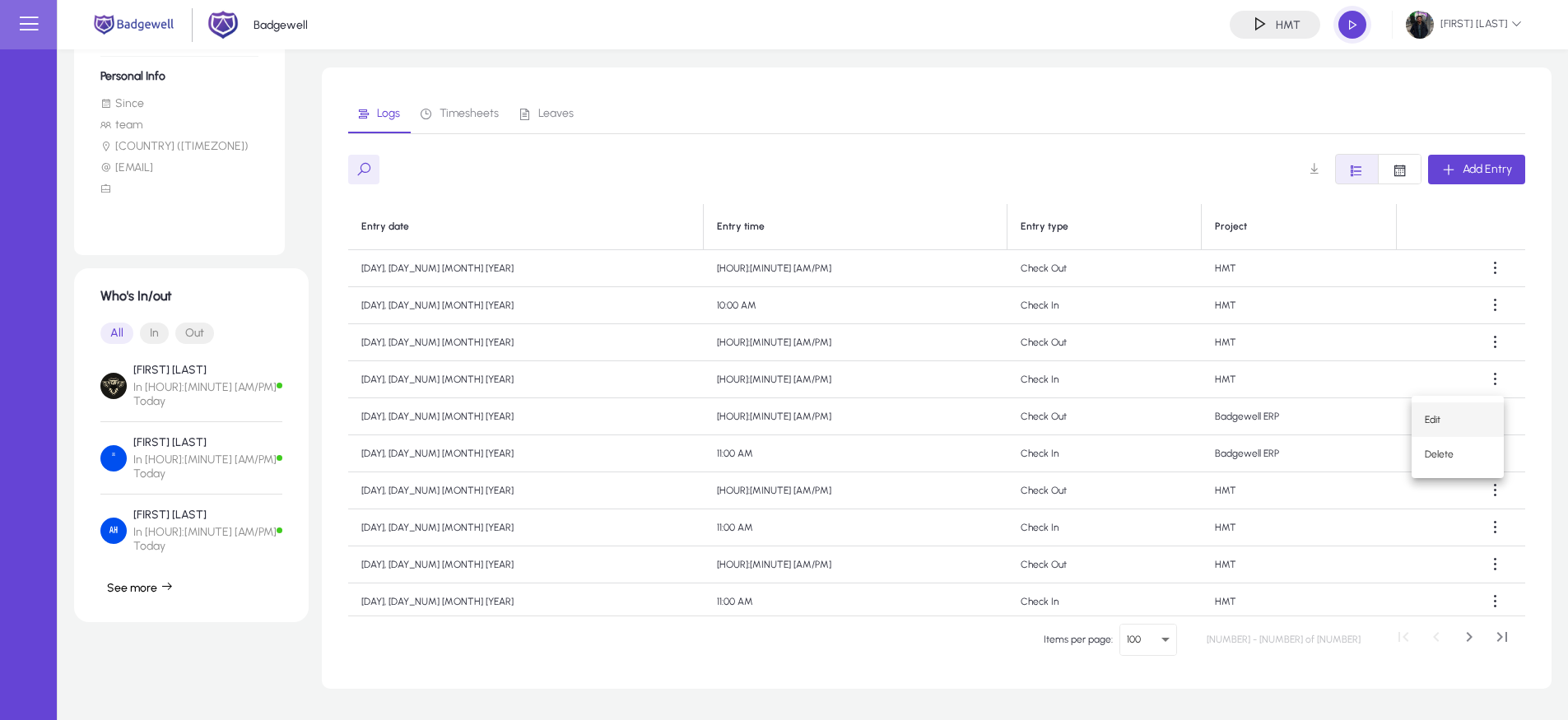click on "Edit" at bounding box center (1458, 420) 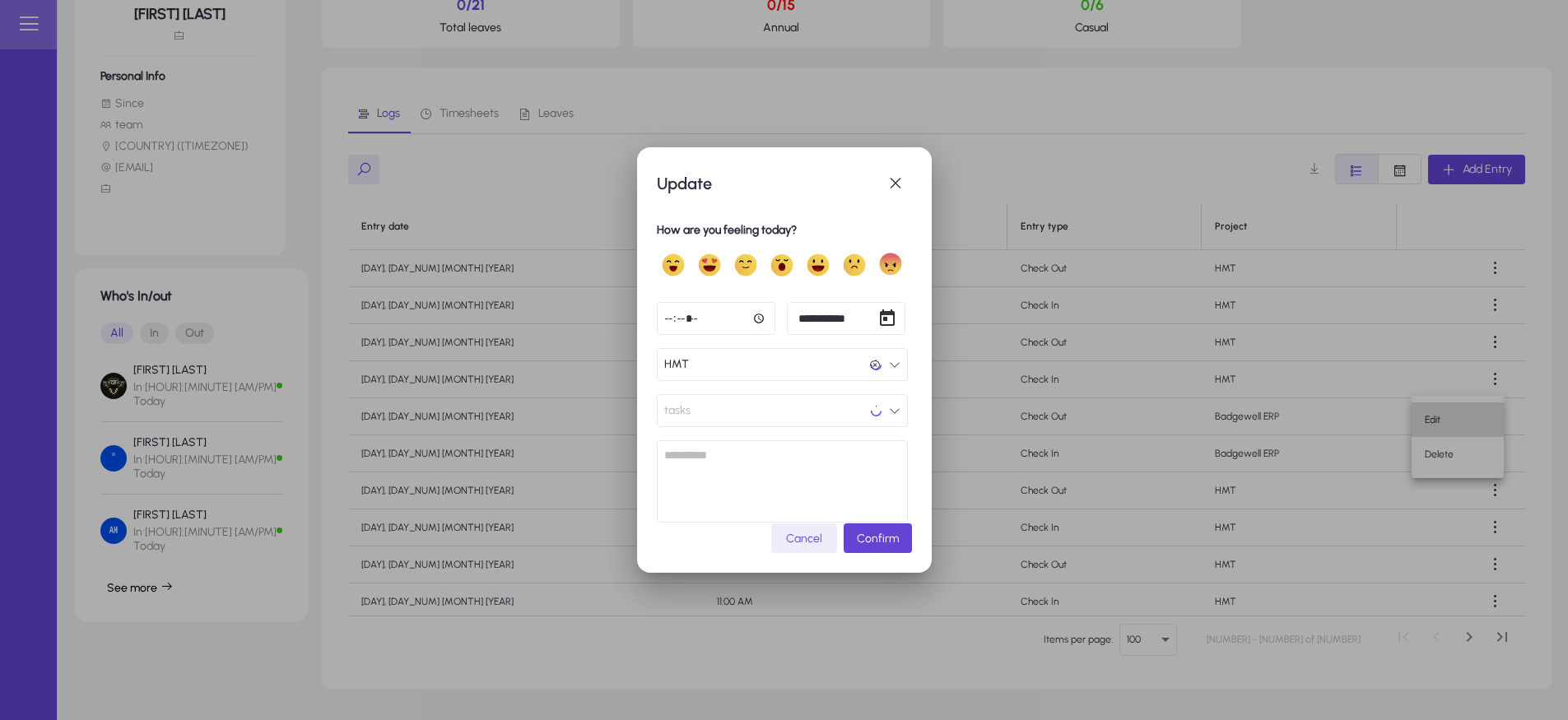 scroll, scrollTop: 0, scrollLeft: 0, axis: both 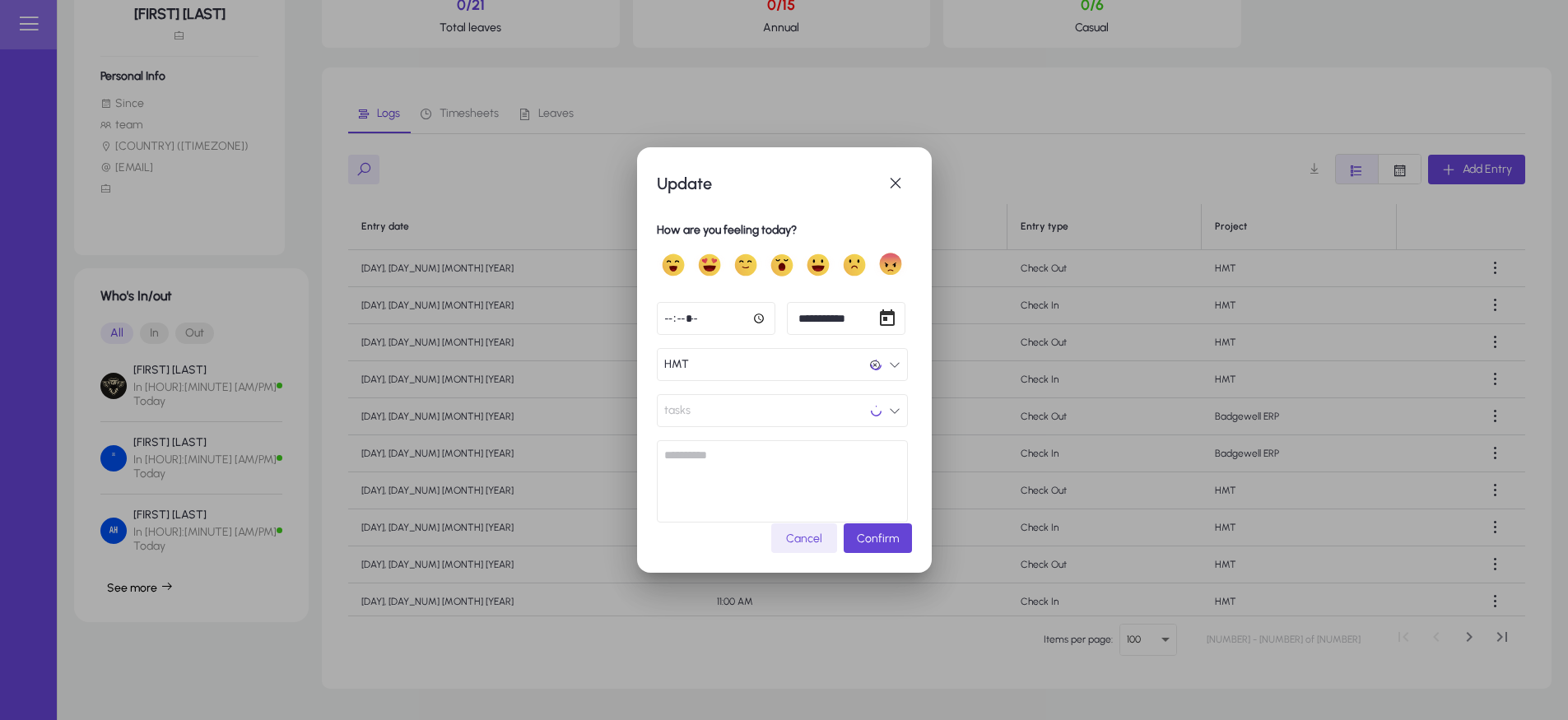 click on "HMT  HMT" at bounding box center (782, 365) 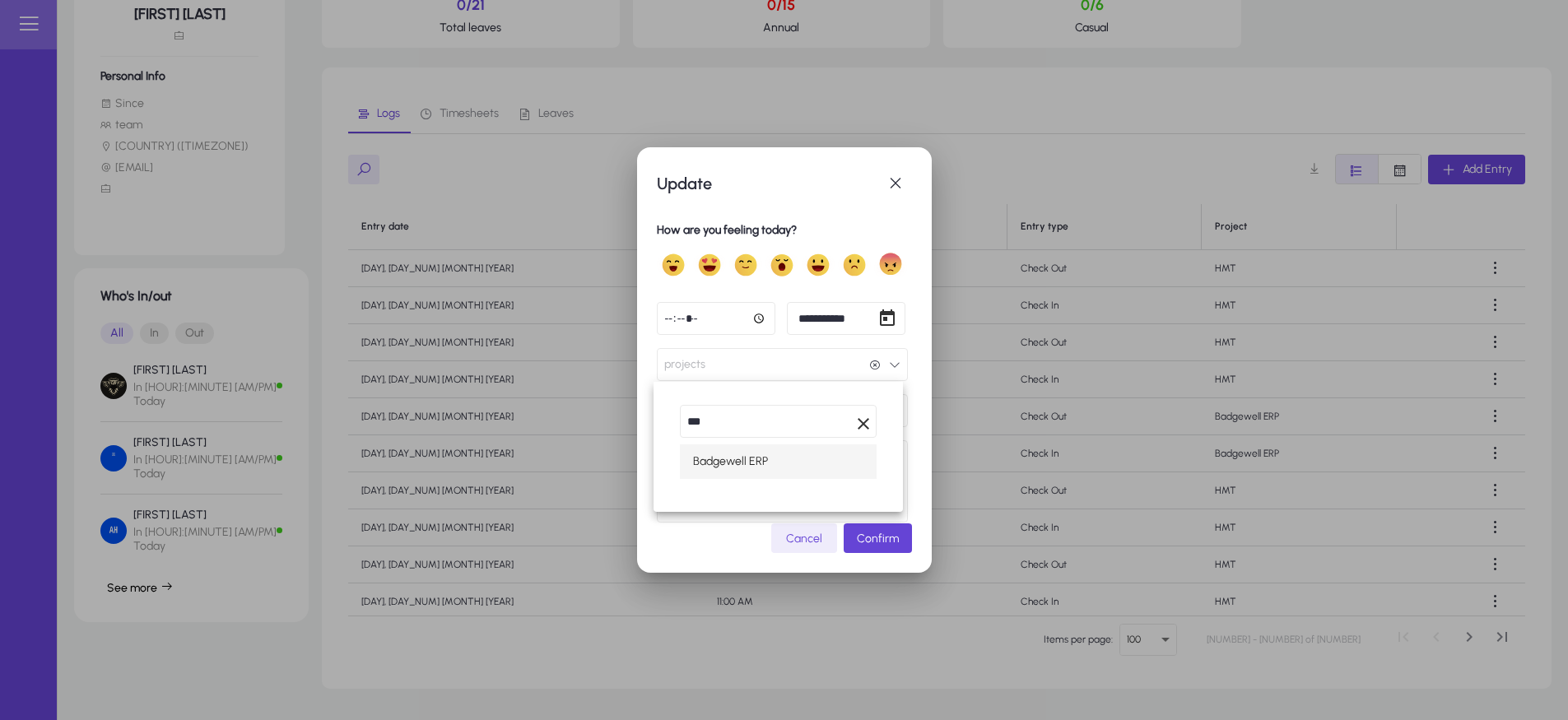 type on "***" 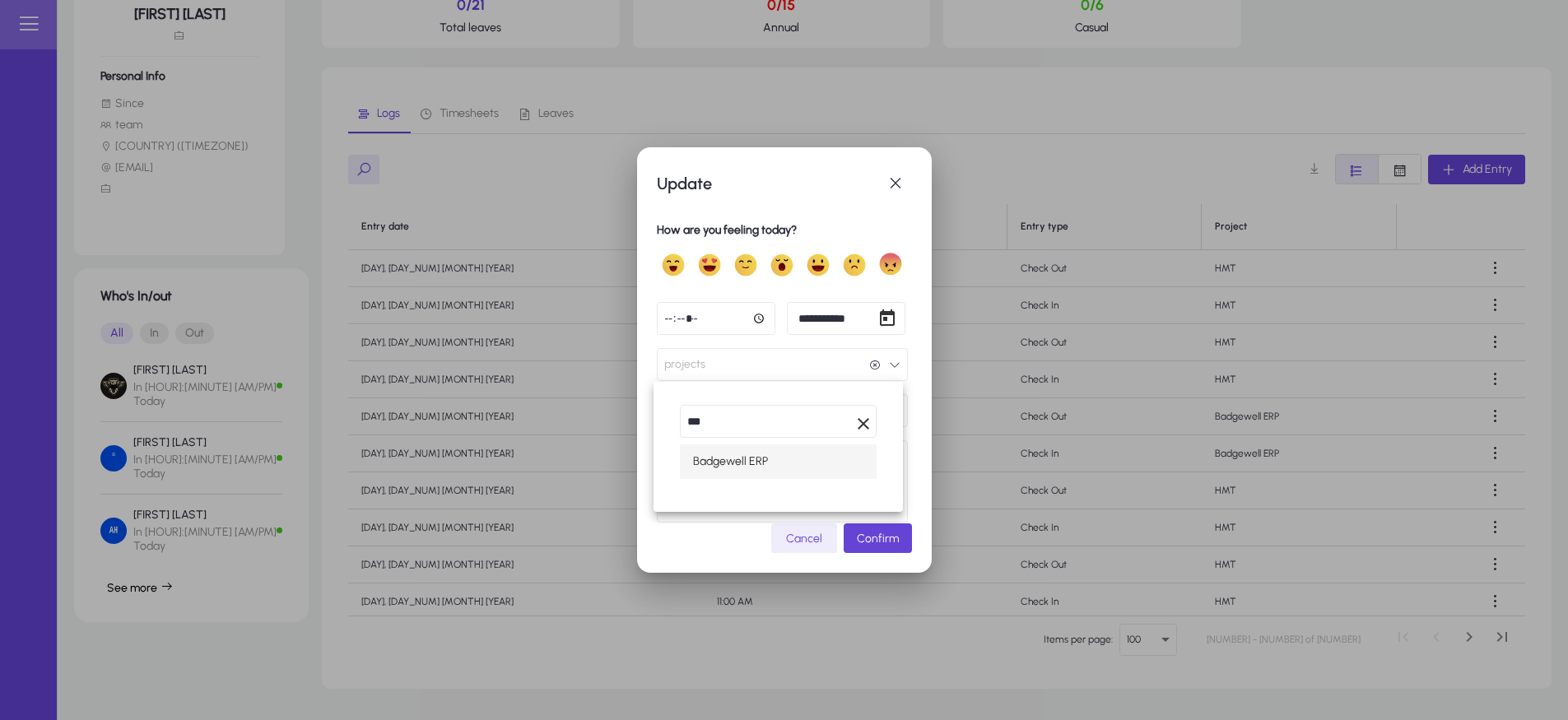 click on "Badgewell ERP" at bounding box center [778, 462] 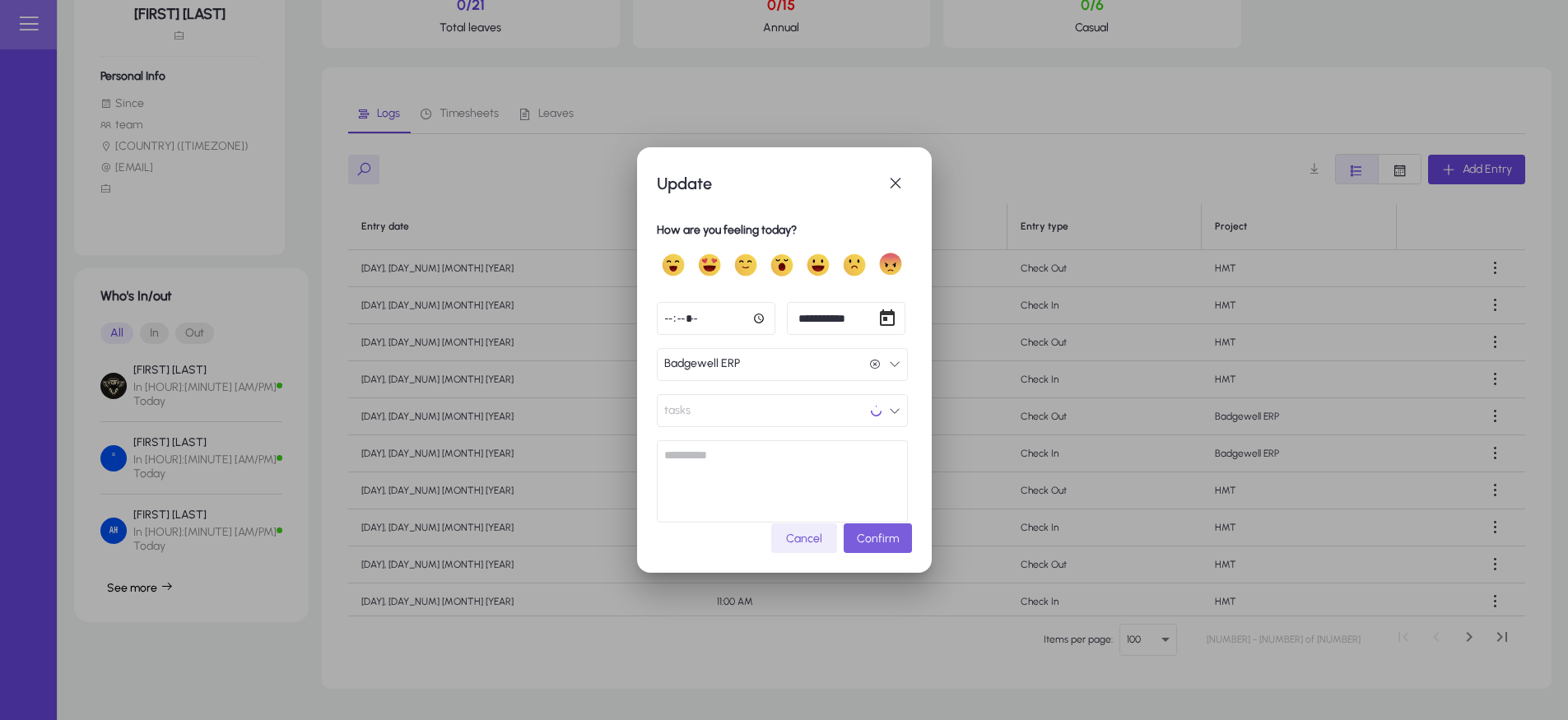 click on "Confirm" 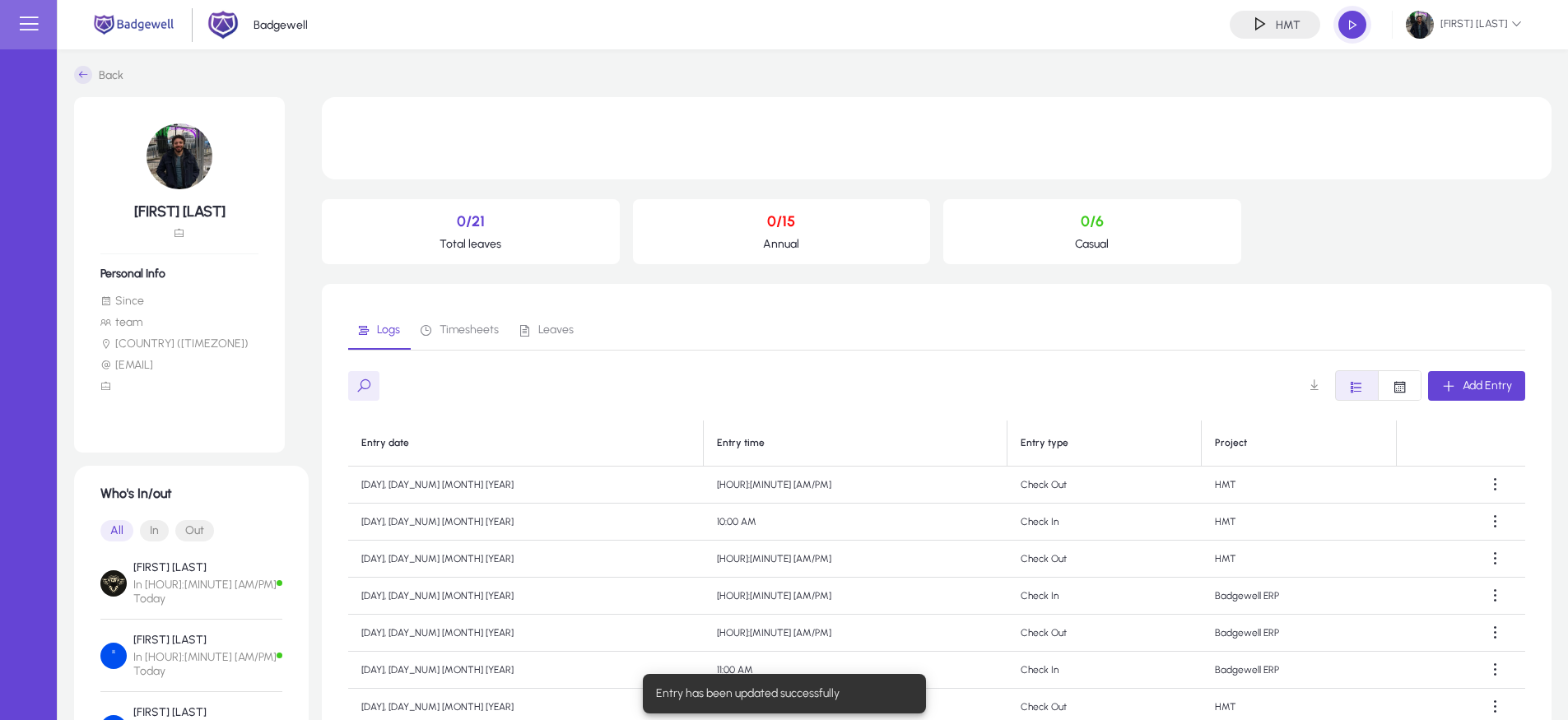 scroll, scrollTop: 197, scrollLeft: 0, axis: vertical 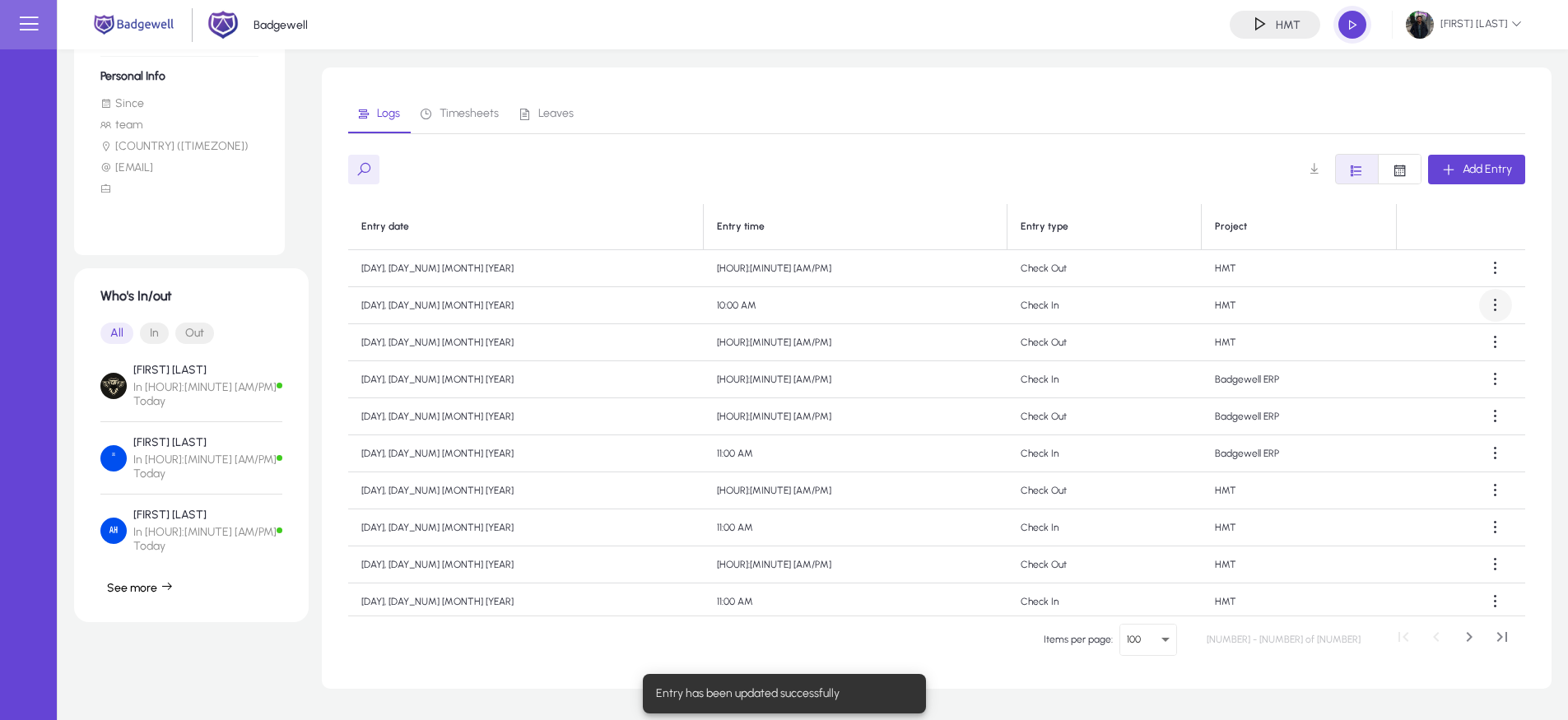 click 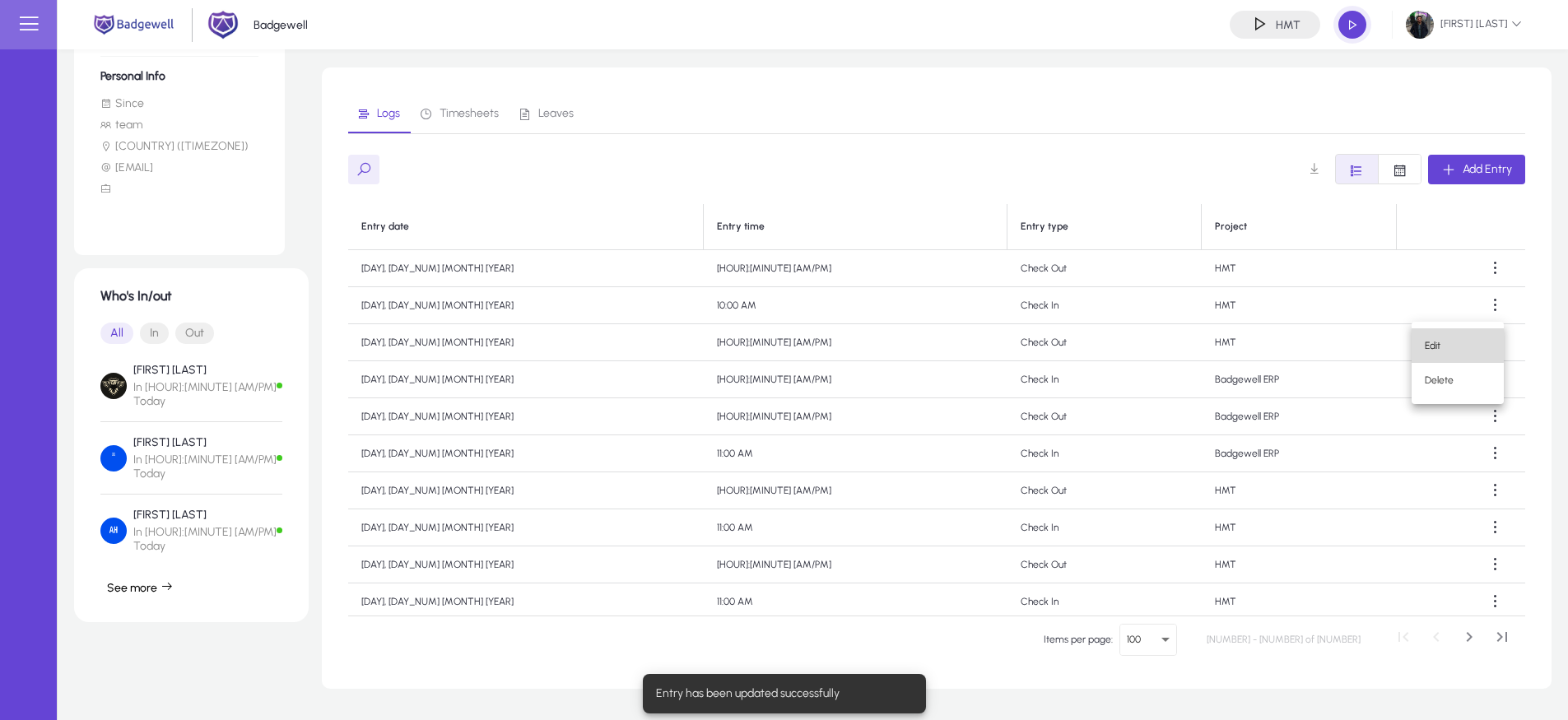 click on "Edit" at bounding box center (1458, 346) 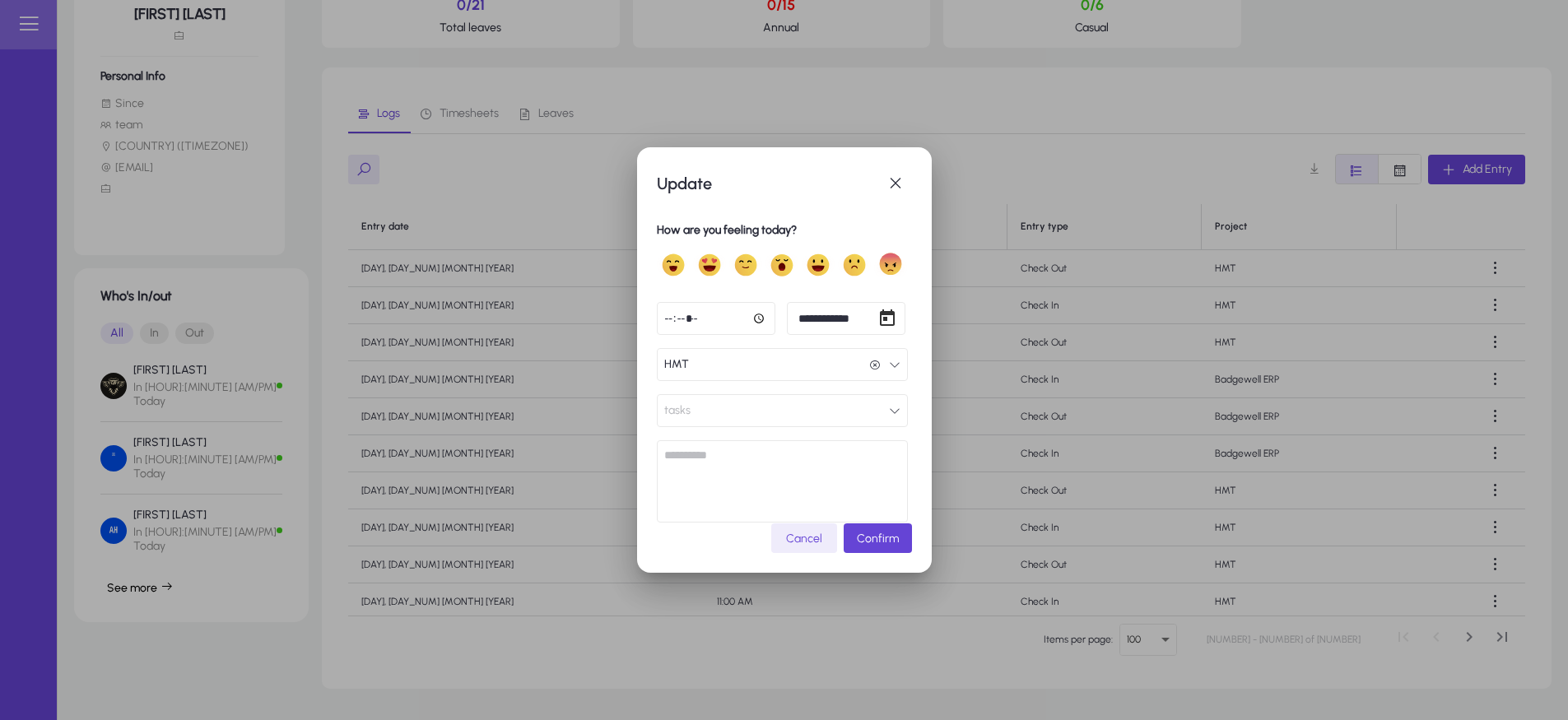 click on "HMT  HMT" at bounding box center (782, 365) 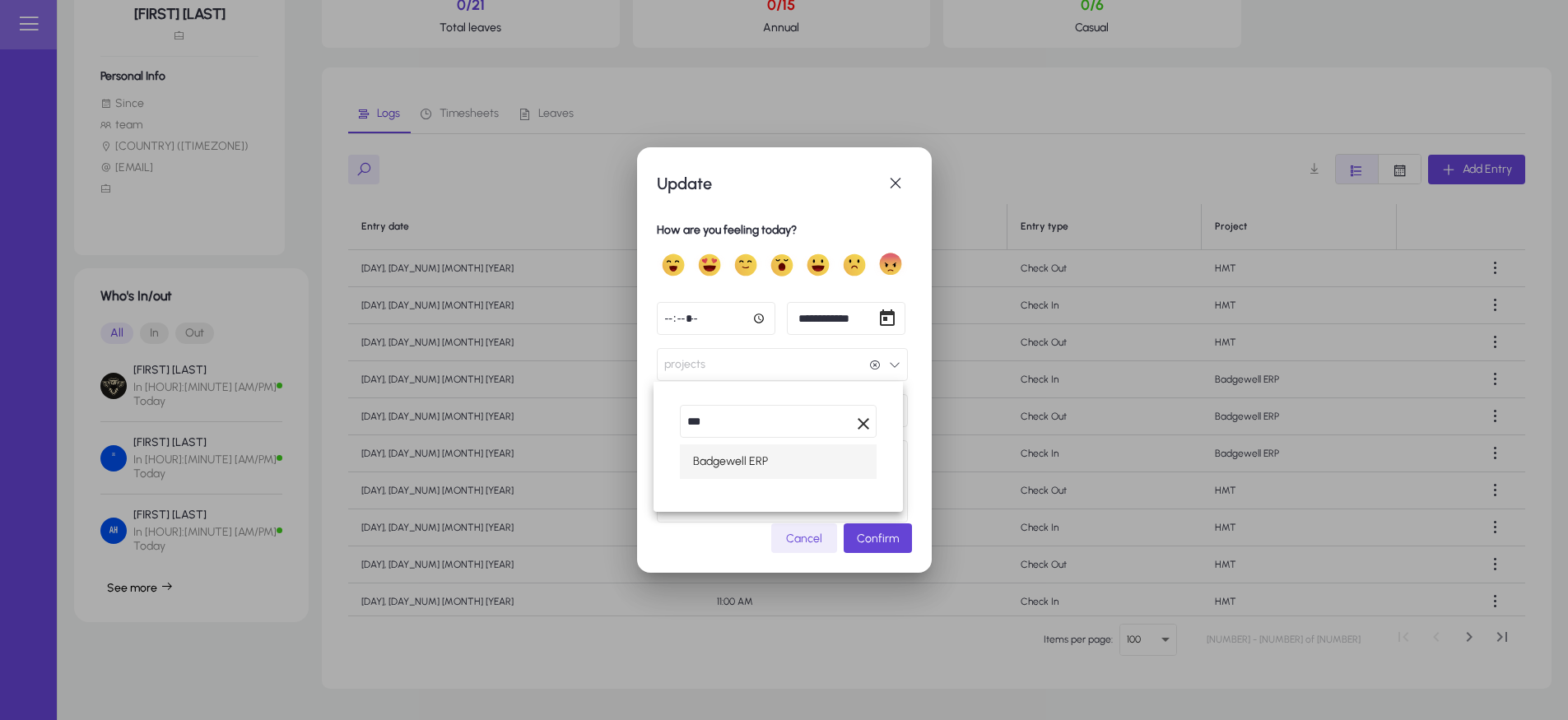 type on "***" 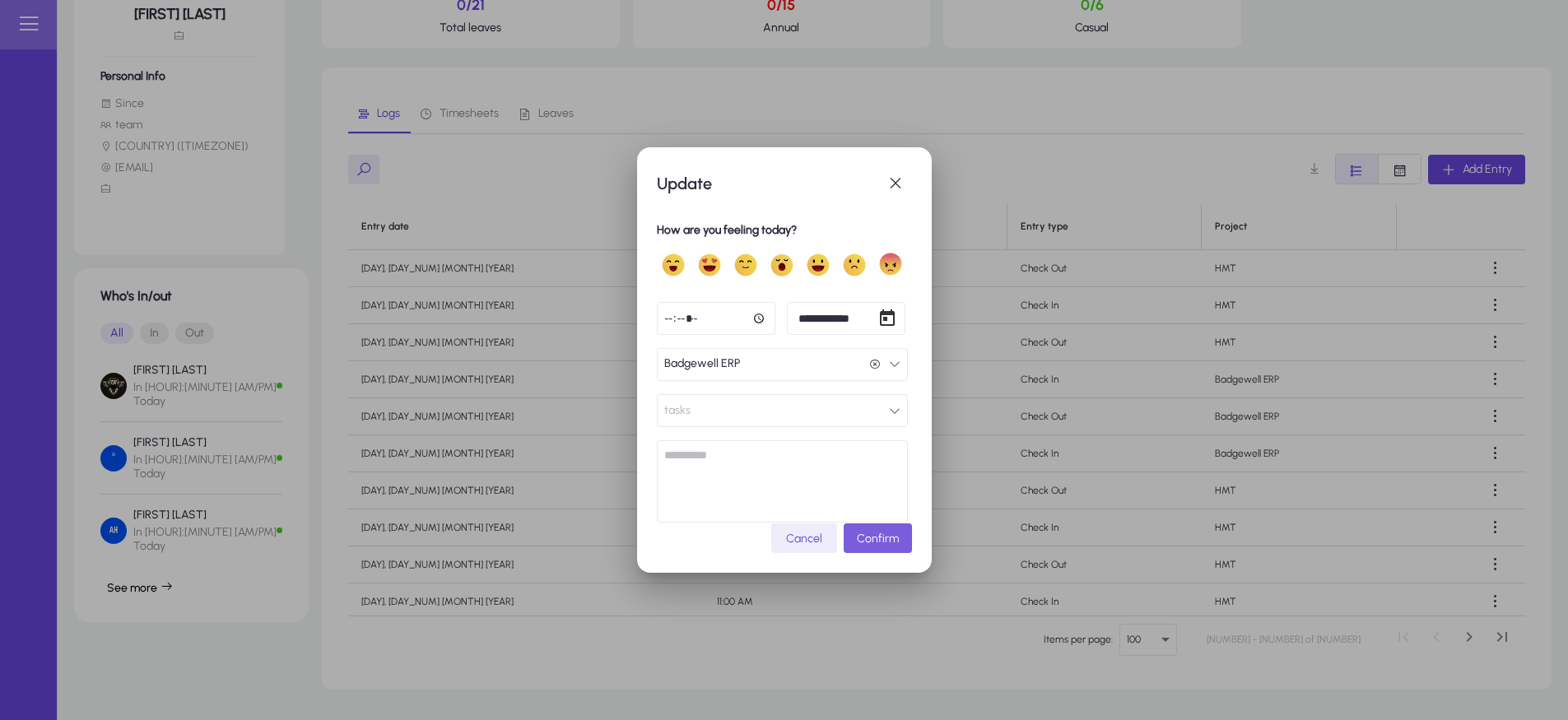 click on "Confirm" 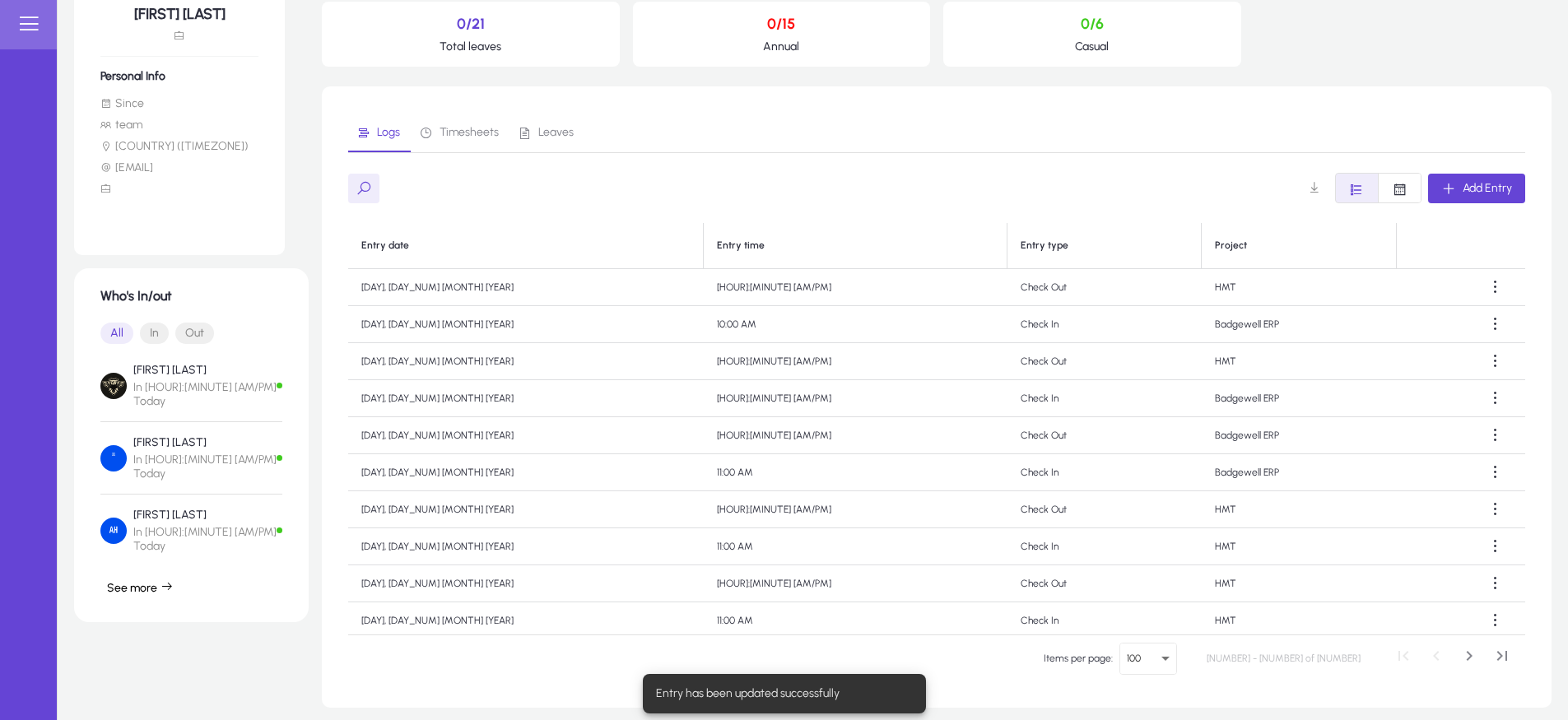 scroll, scrollTop: 197, scrollLeft: 0, axis: vertical 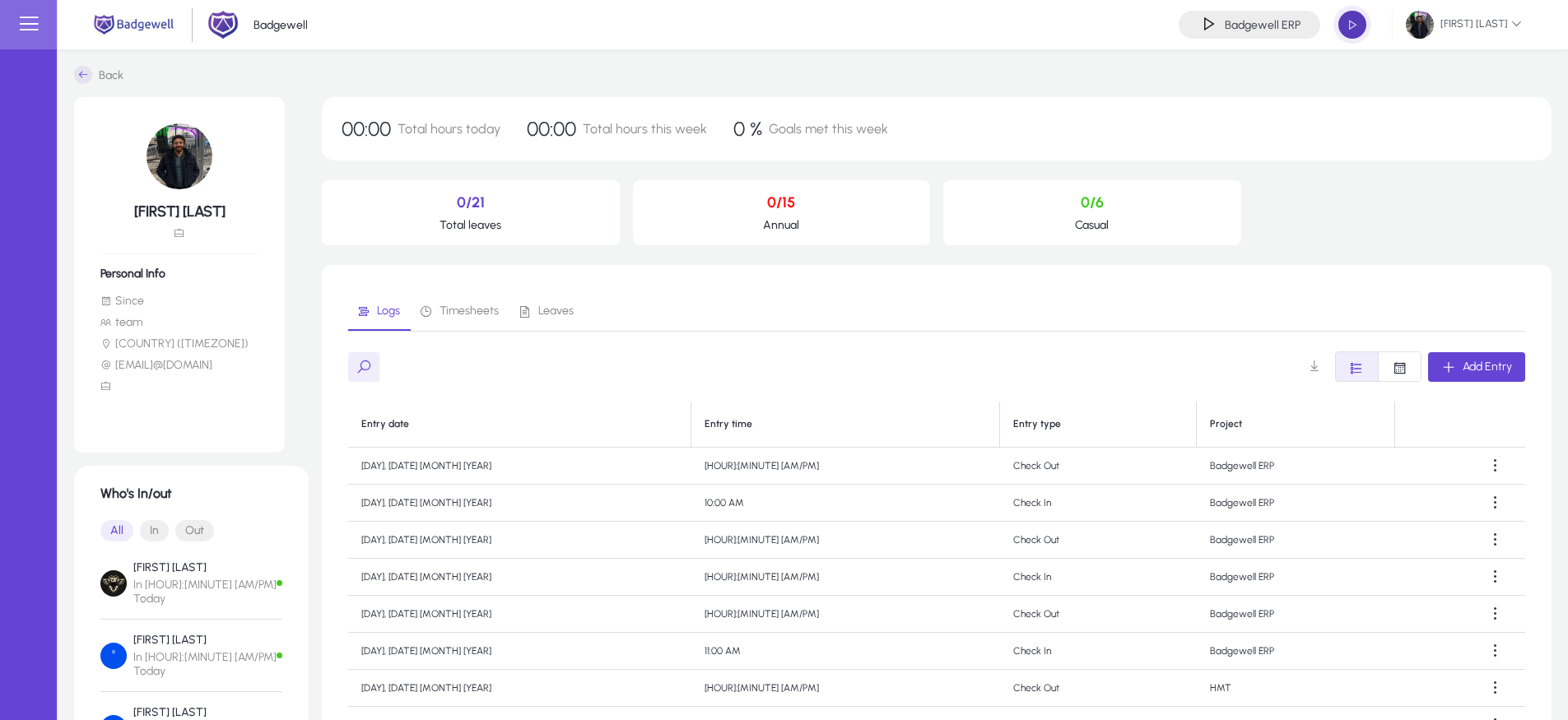click 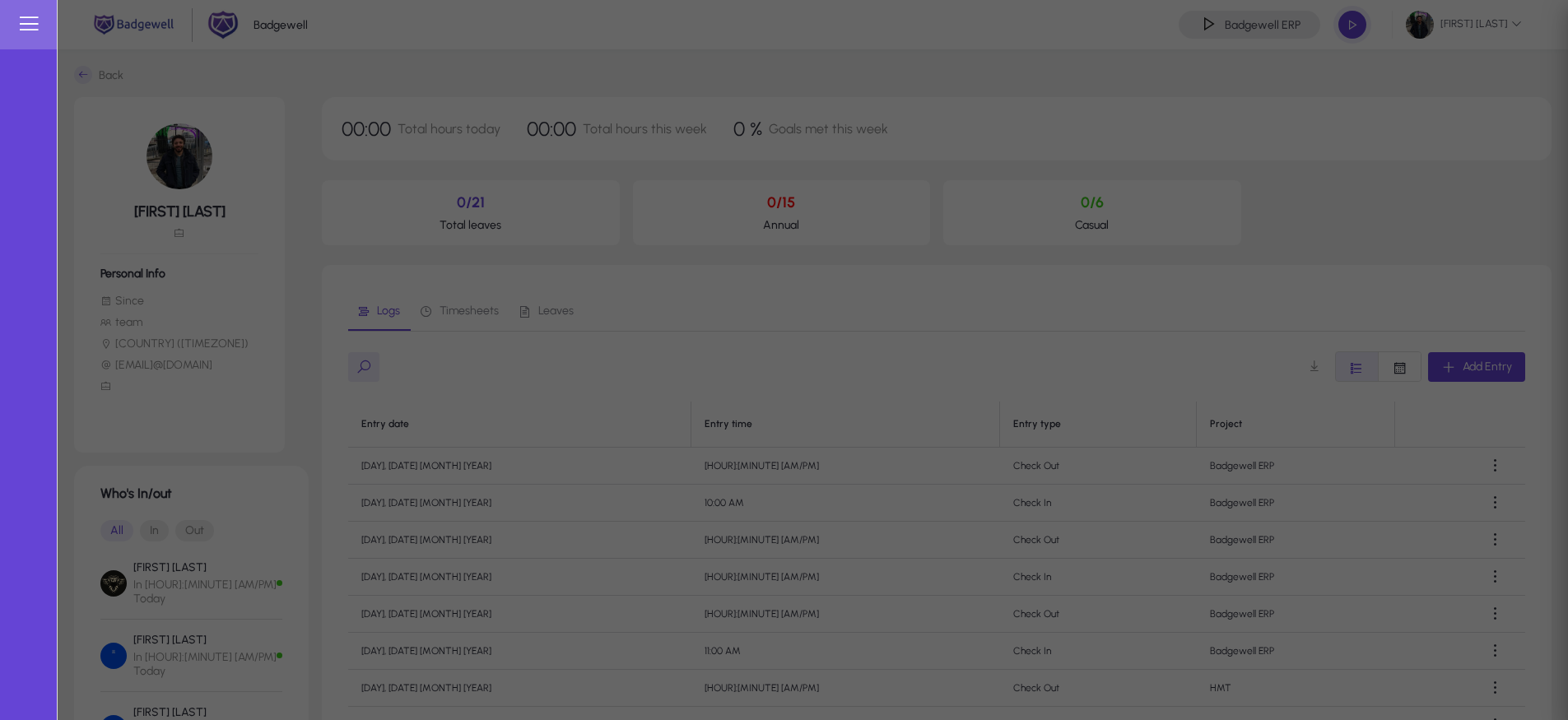 type on "*****" 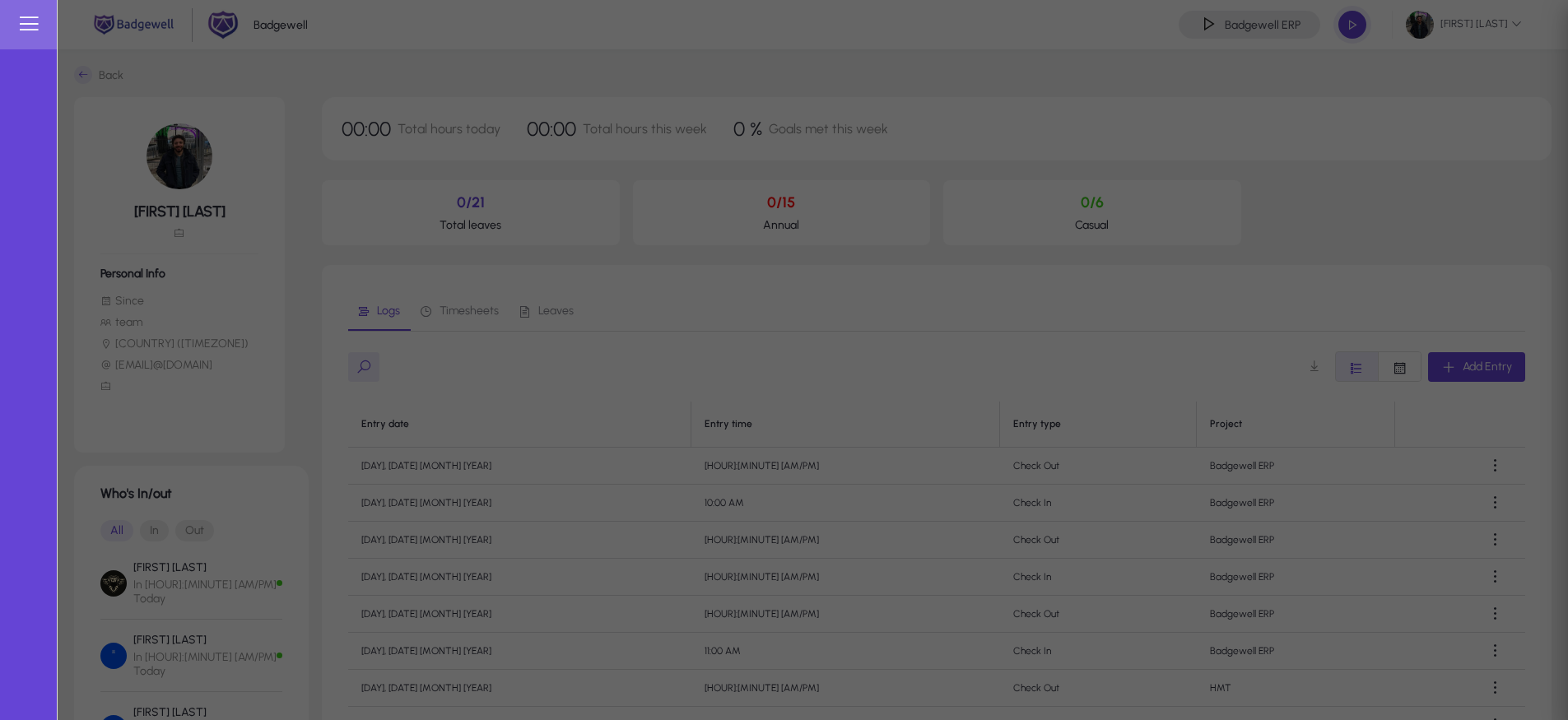type on "**********" 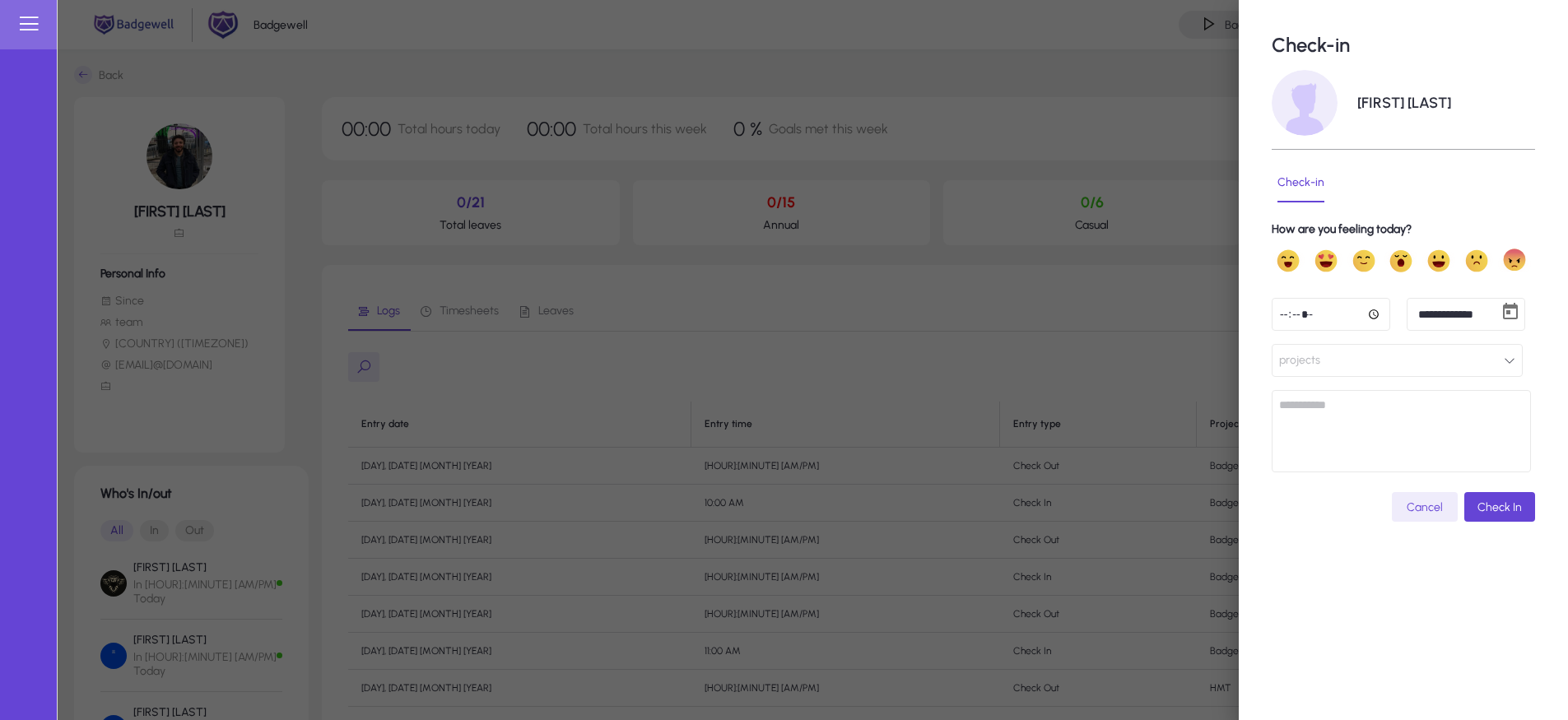 click on "*****" at bounding box center [1331, 314] 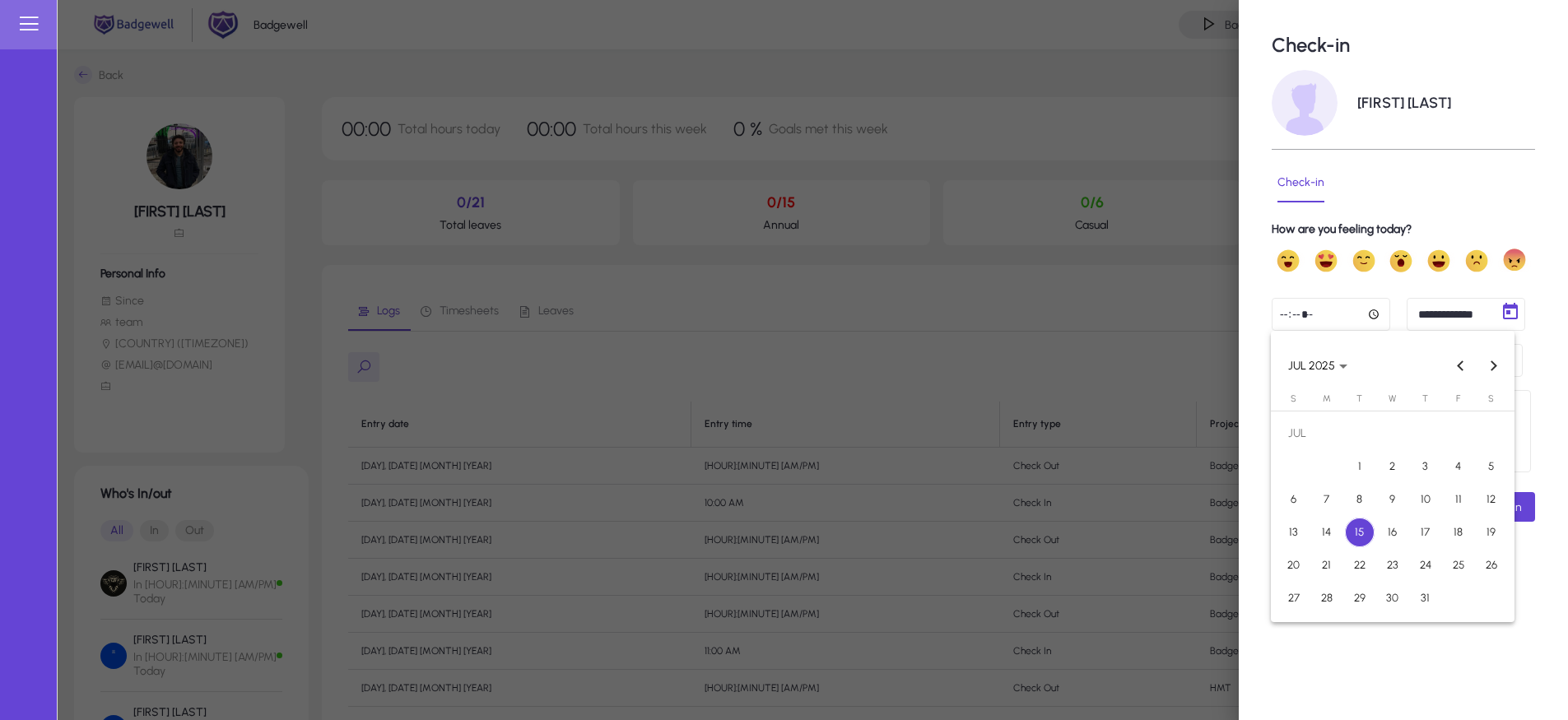 click on "13" at bounding box center [1294, 532] 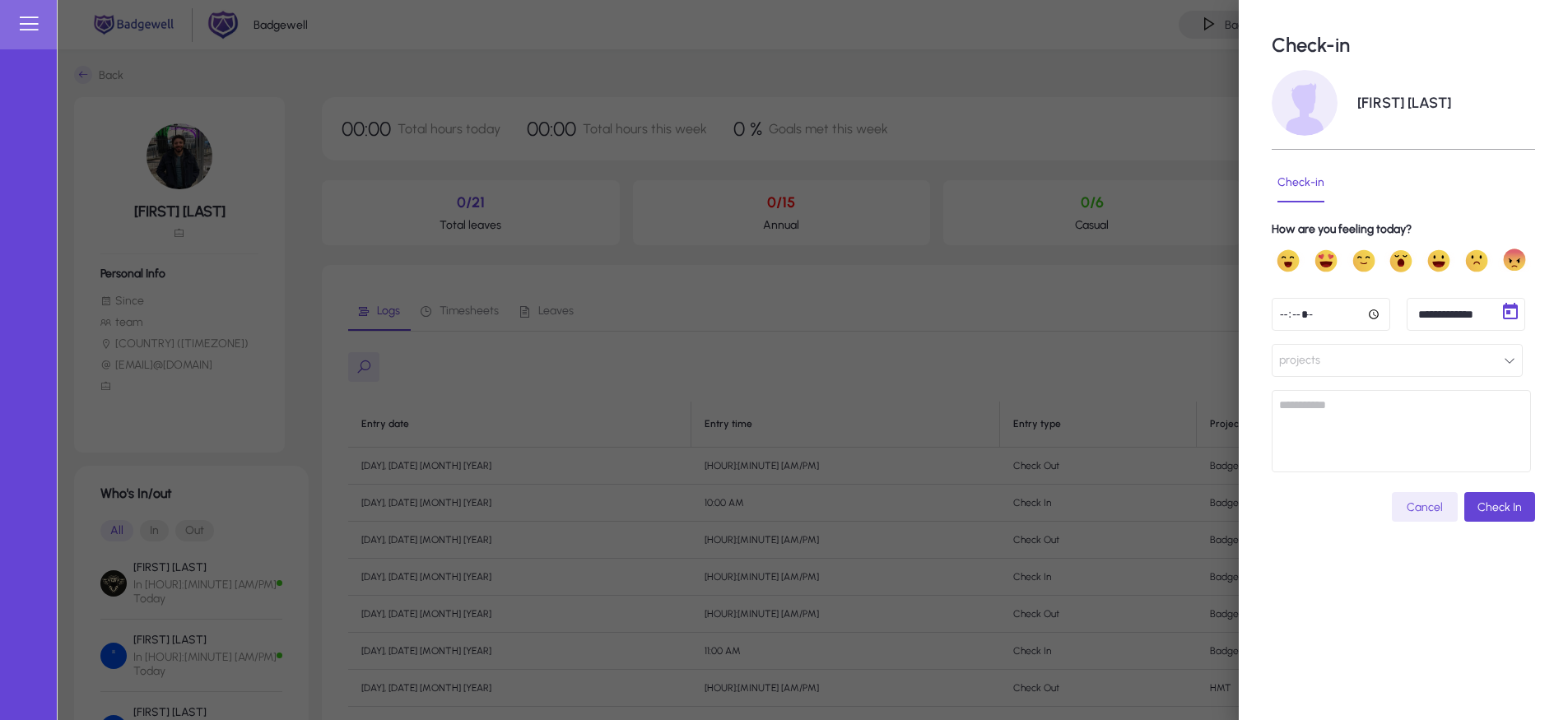 type on "**********" 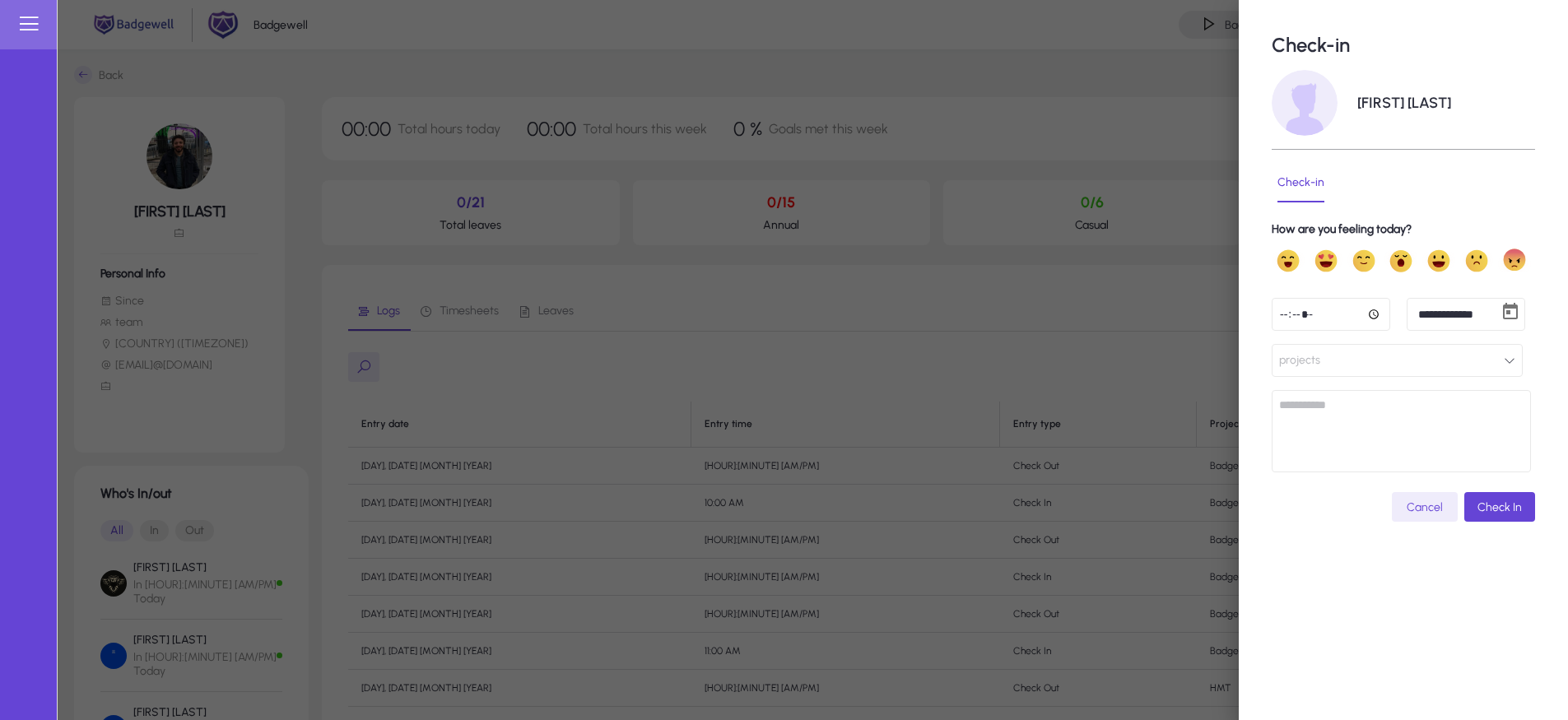 click on "projects" at bounding box center [1397, 360] 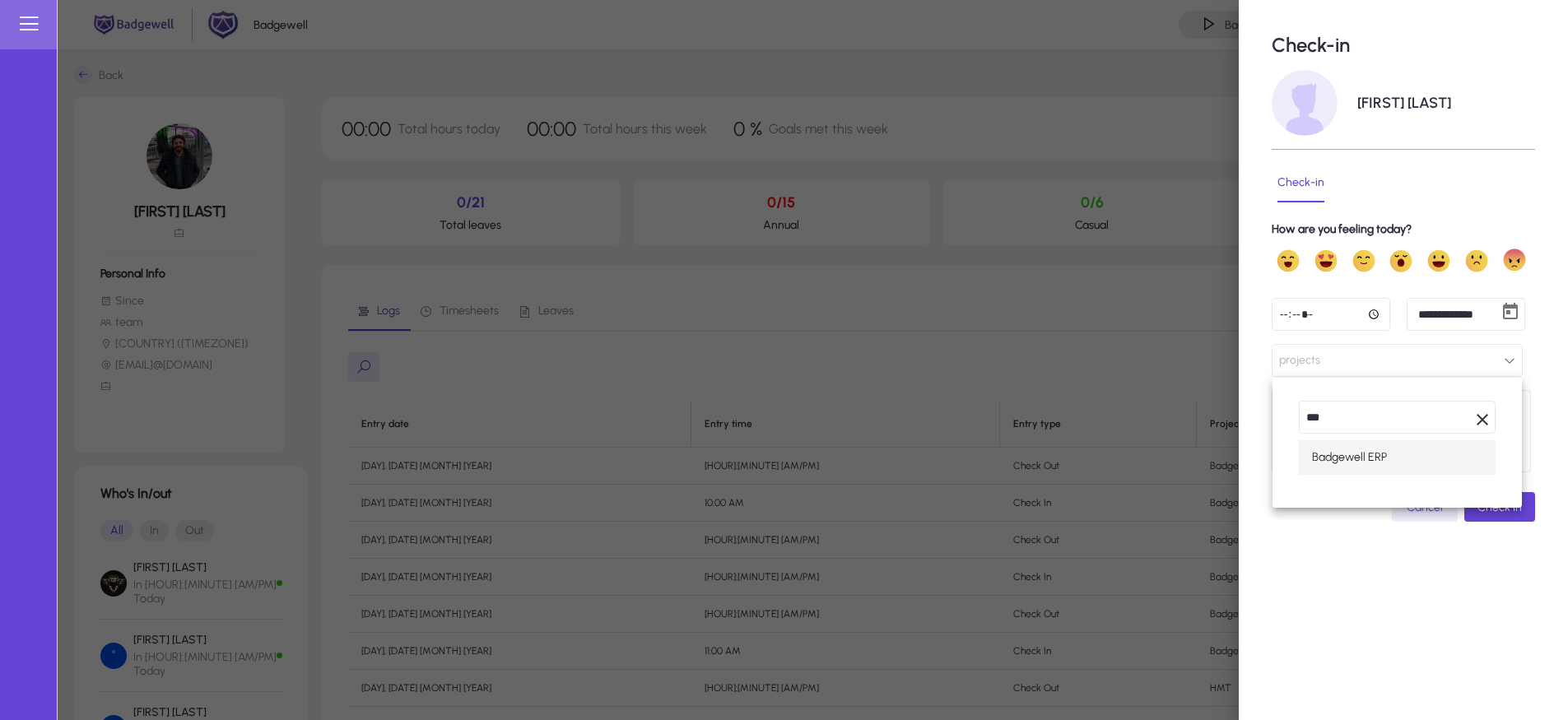 type on "***" 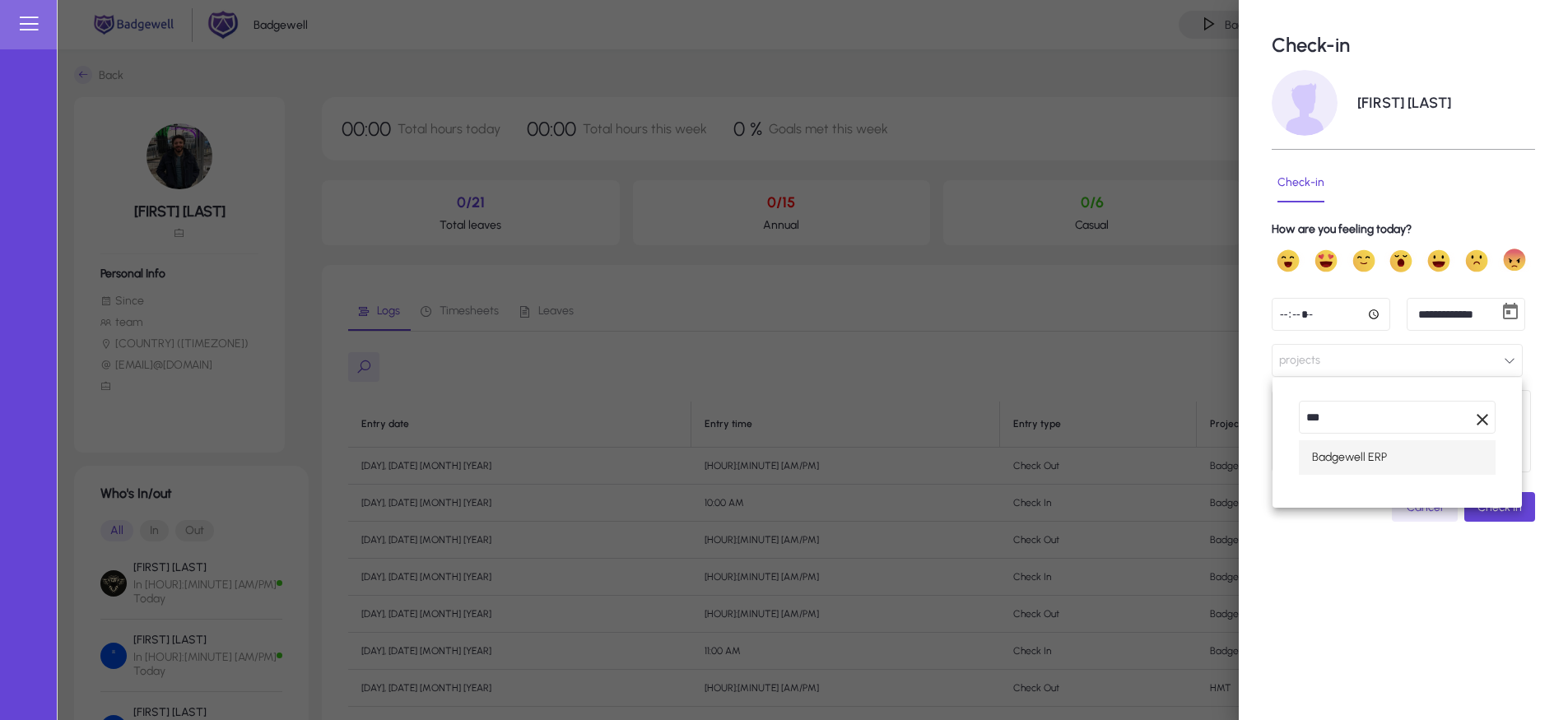 click on "Badgewell ERP" at bounding box center (1397, 458) 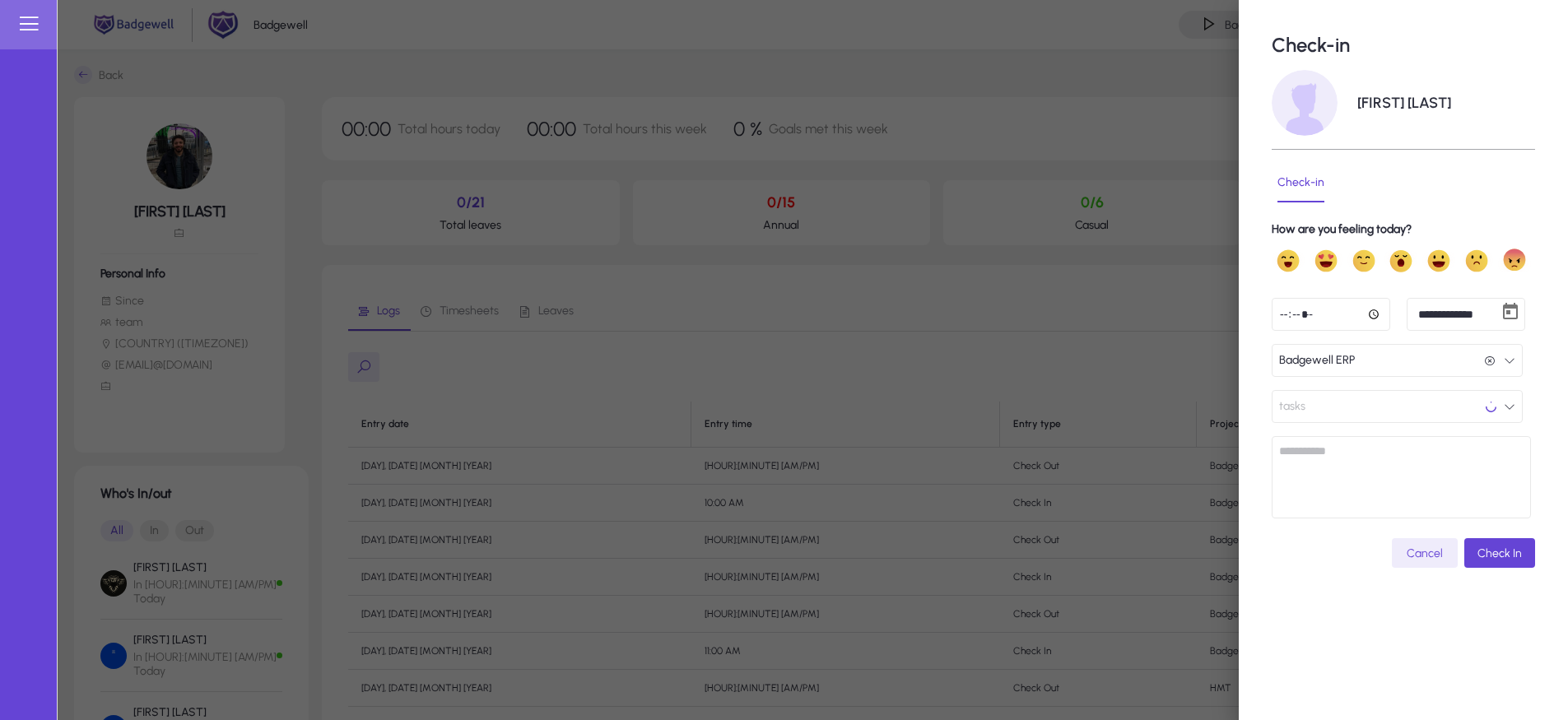 scroll, scrollTop: 1, scrollLeft: 0, axis: vertical 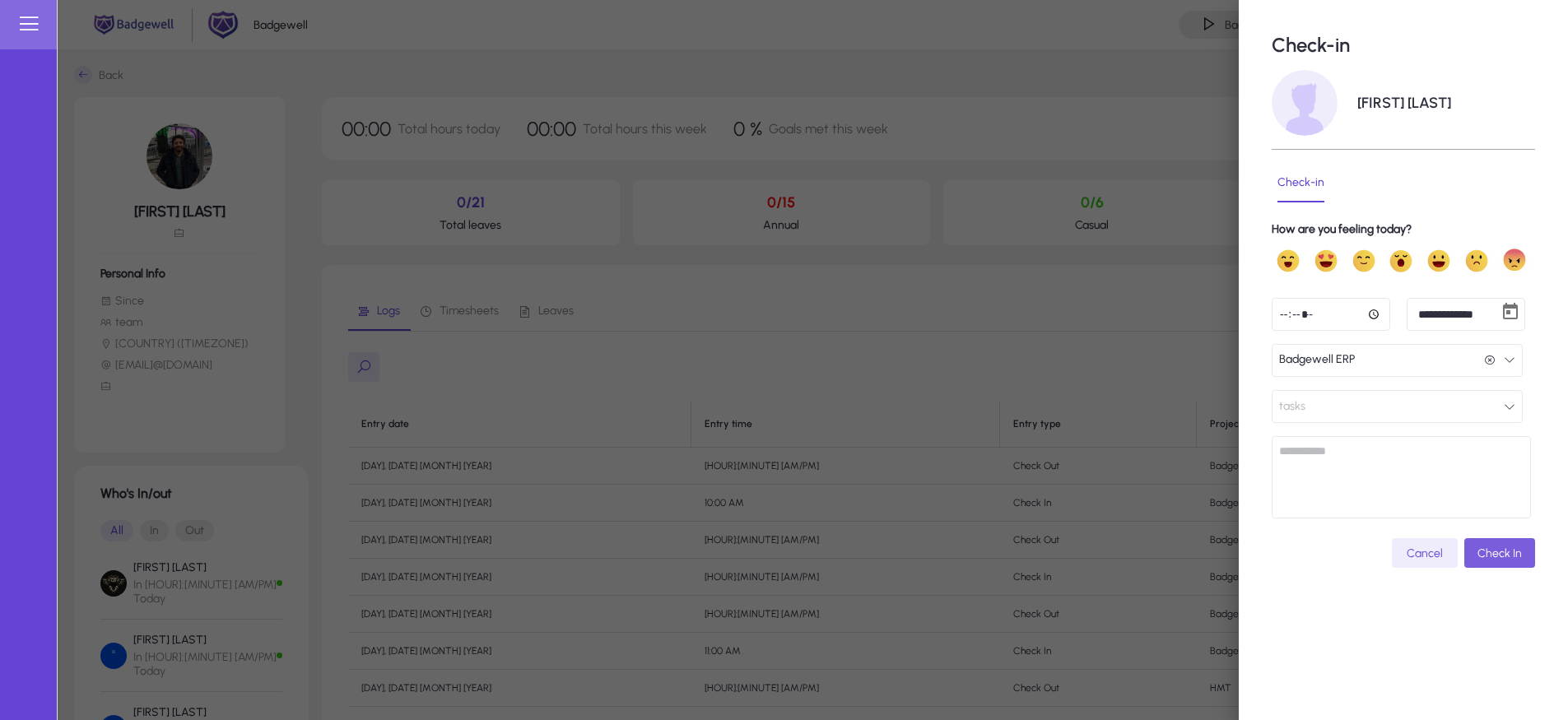 click at bounding box center (1500, 553) 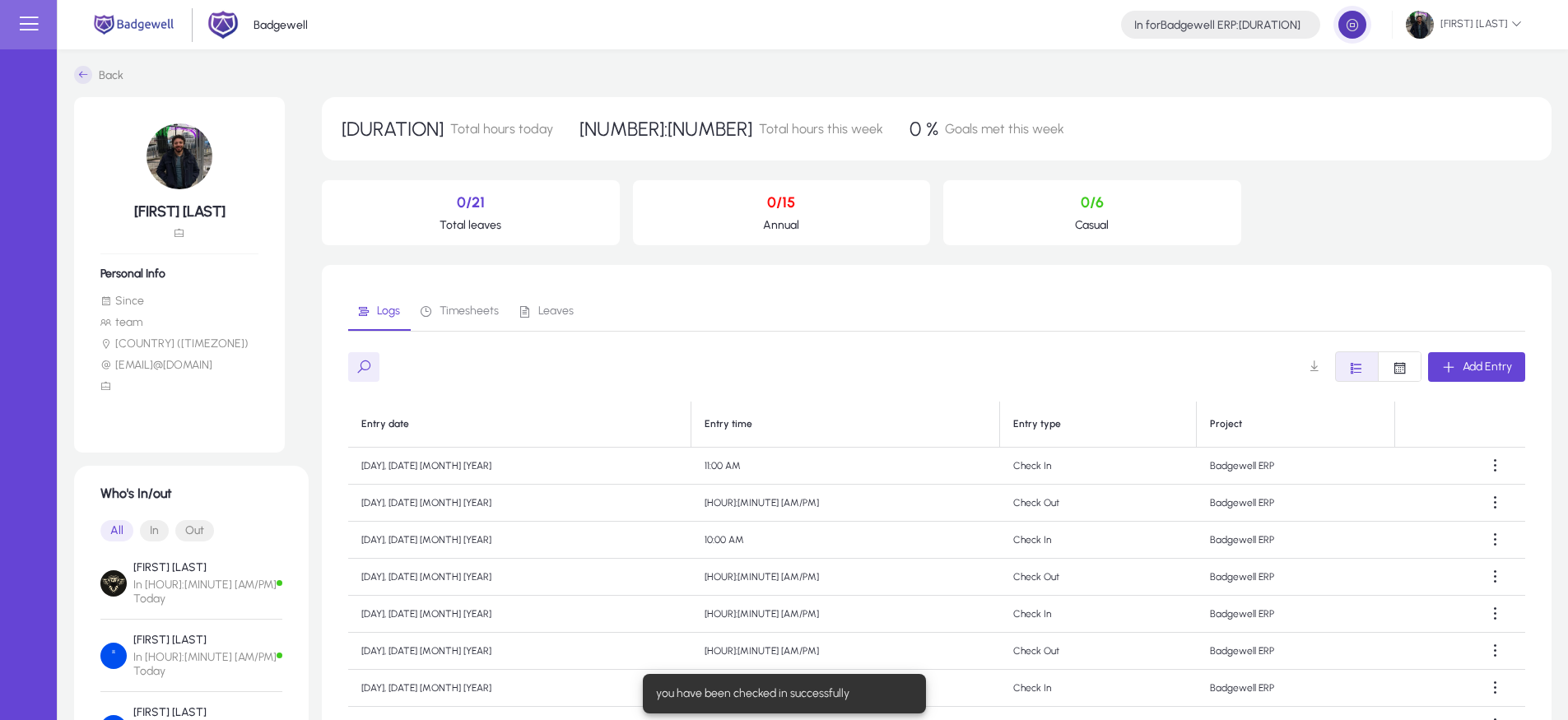 click 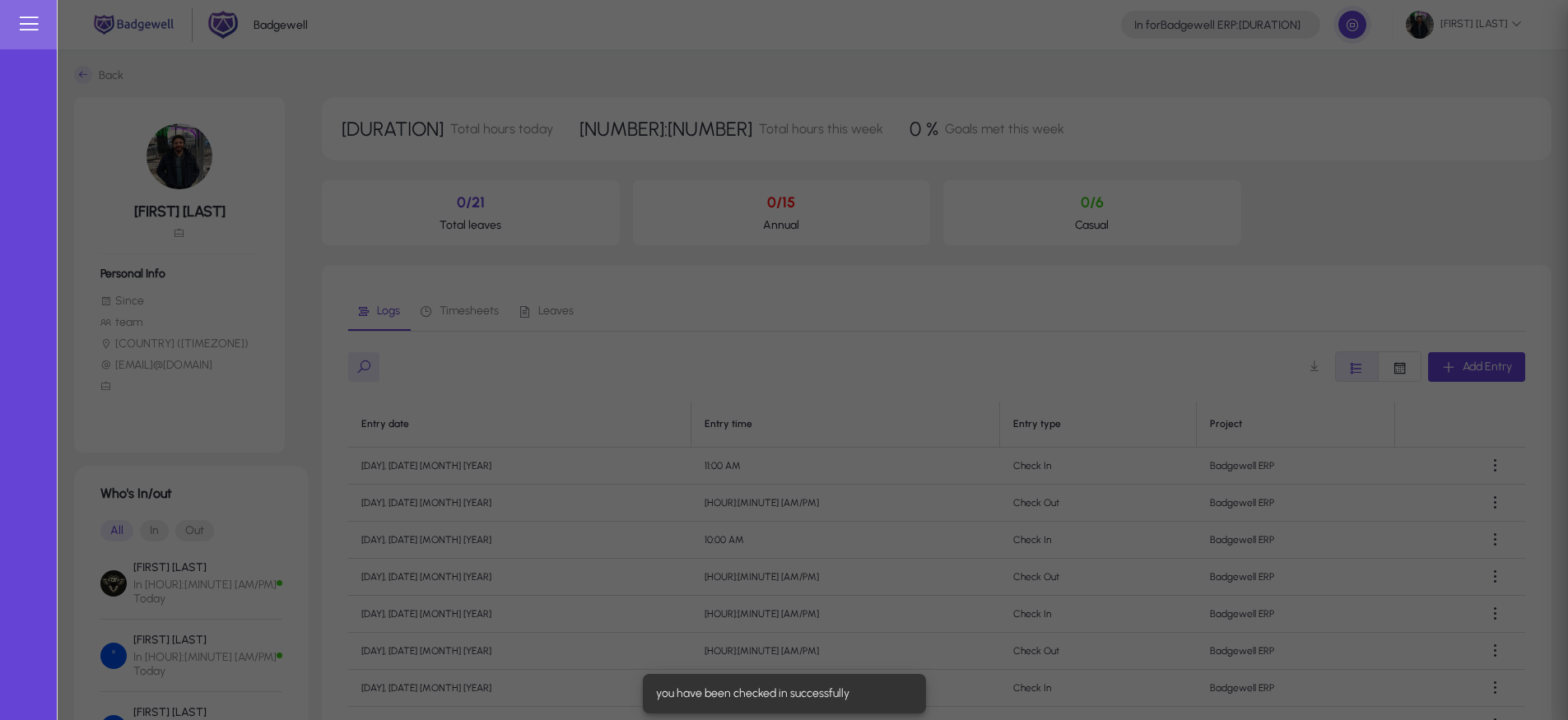 type on "*****" 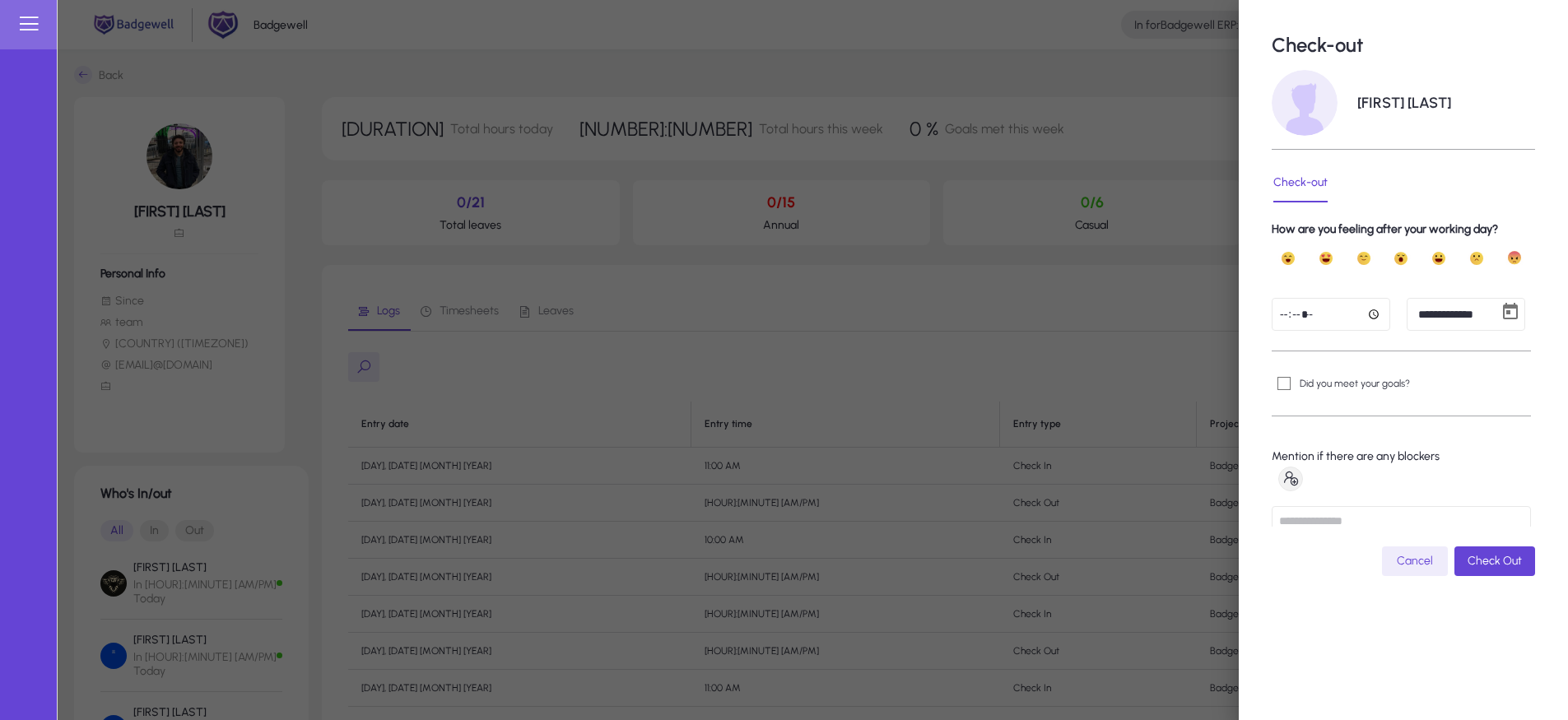 click on "*****" at bounding box center (1331, 314) 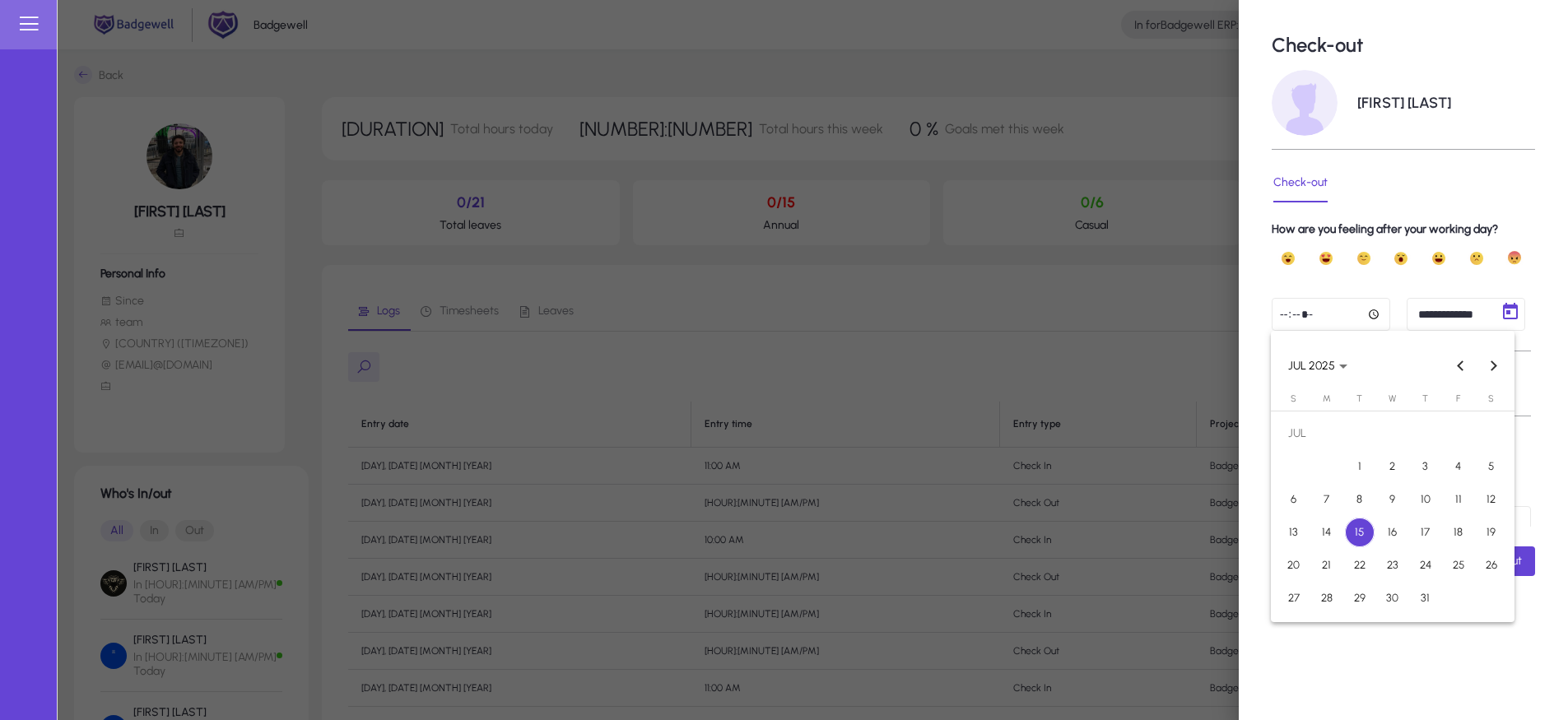 click on "**********" at bounding box center (784, 360) 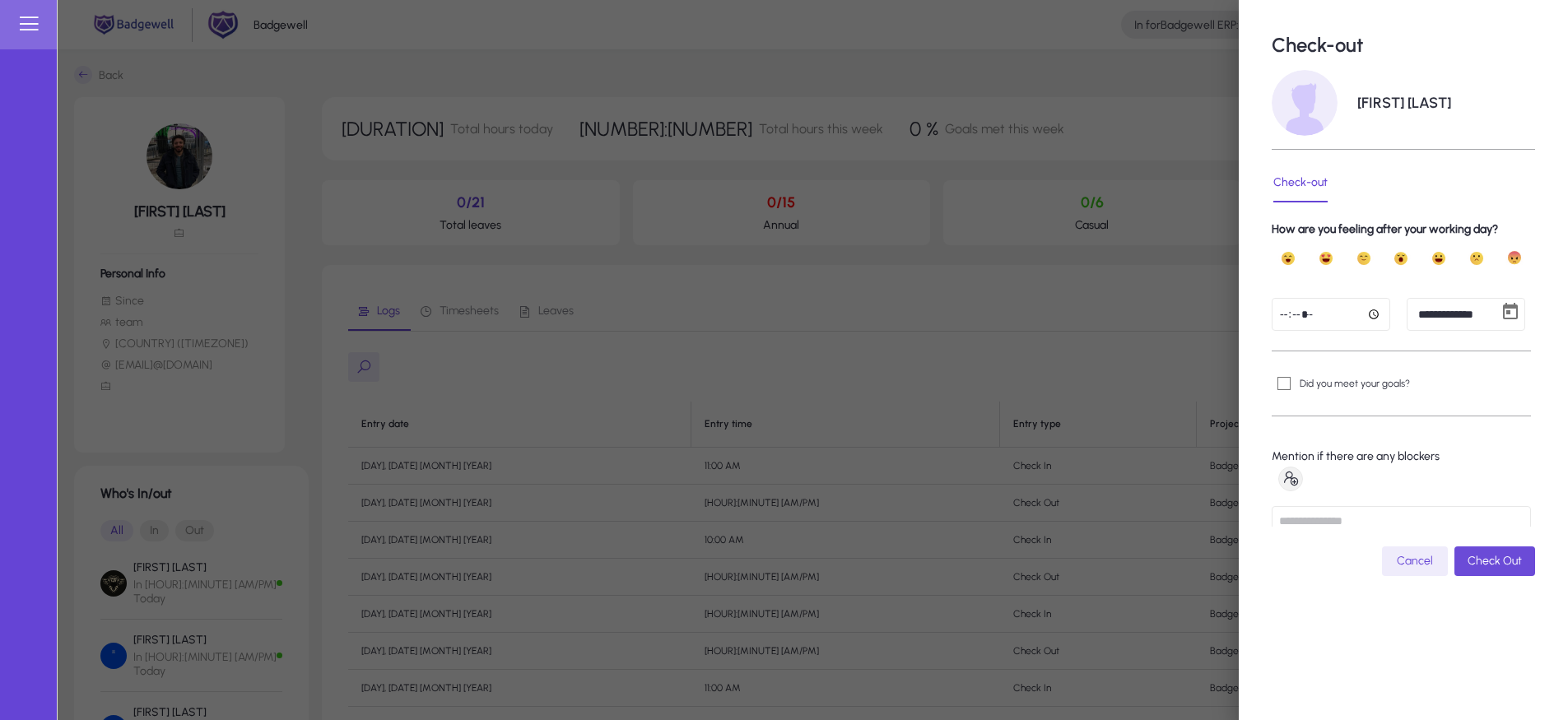 click on "Check Out" at bounding box center [1495, 560] 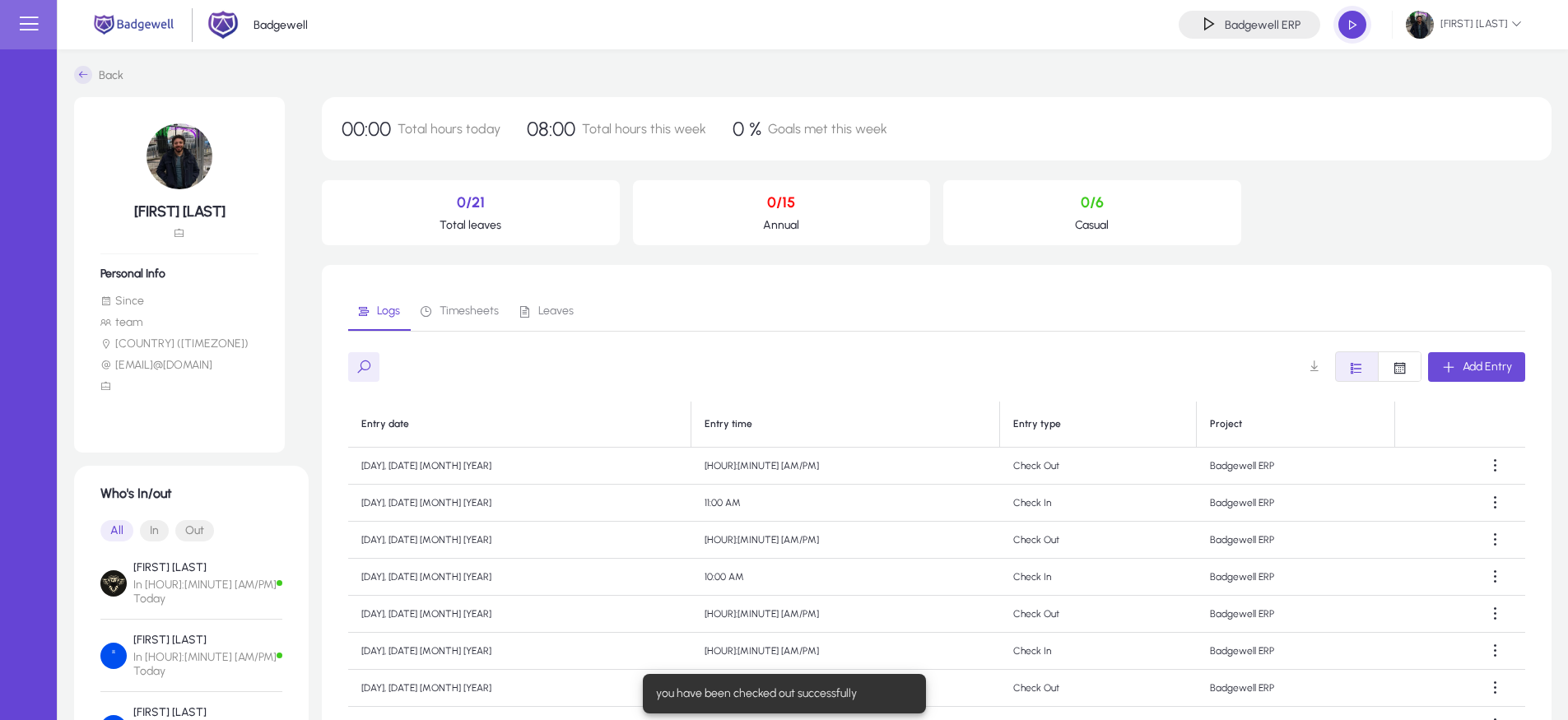 click on "Add Entry" 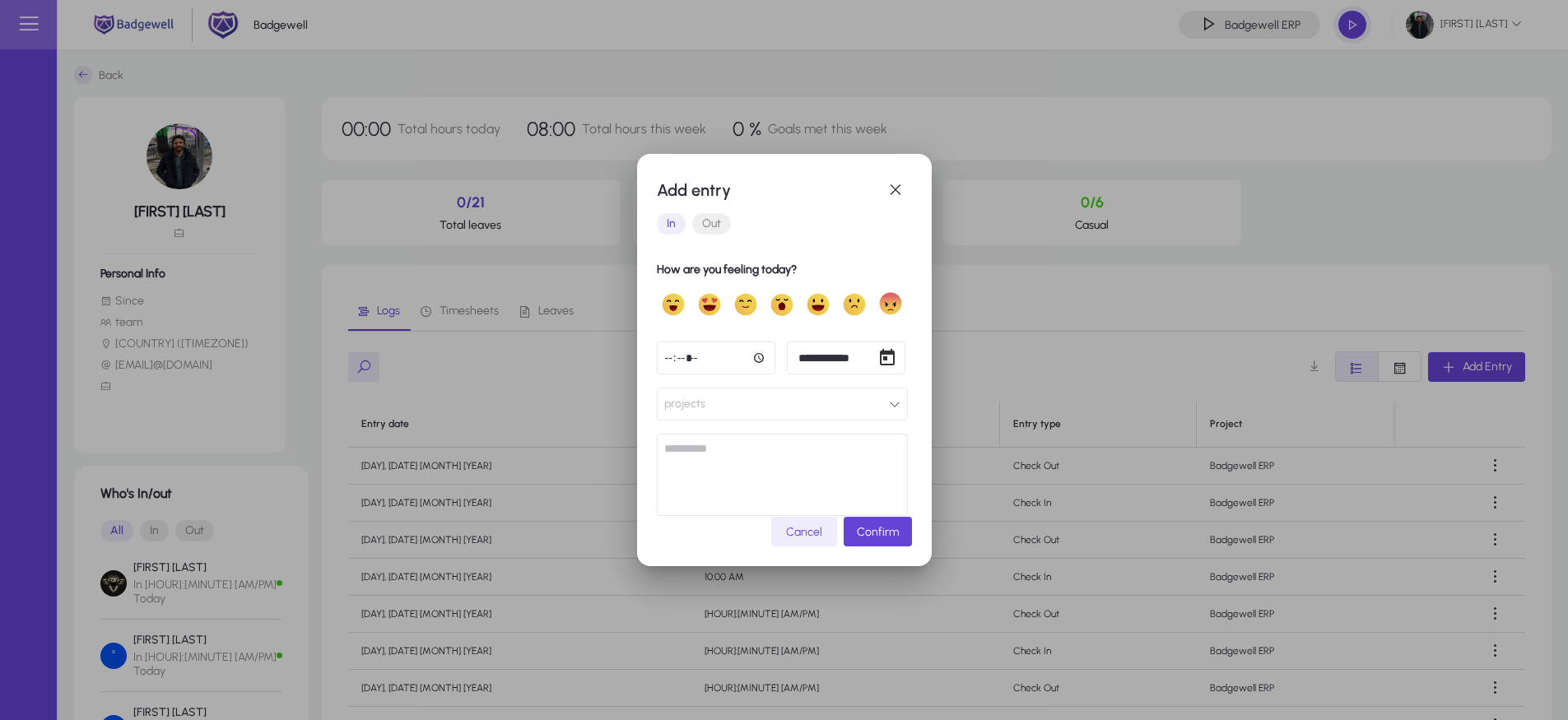 click on "*****" 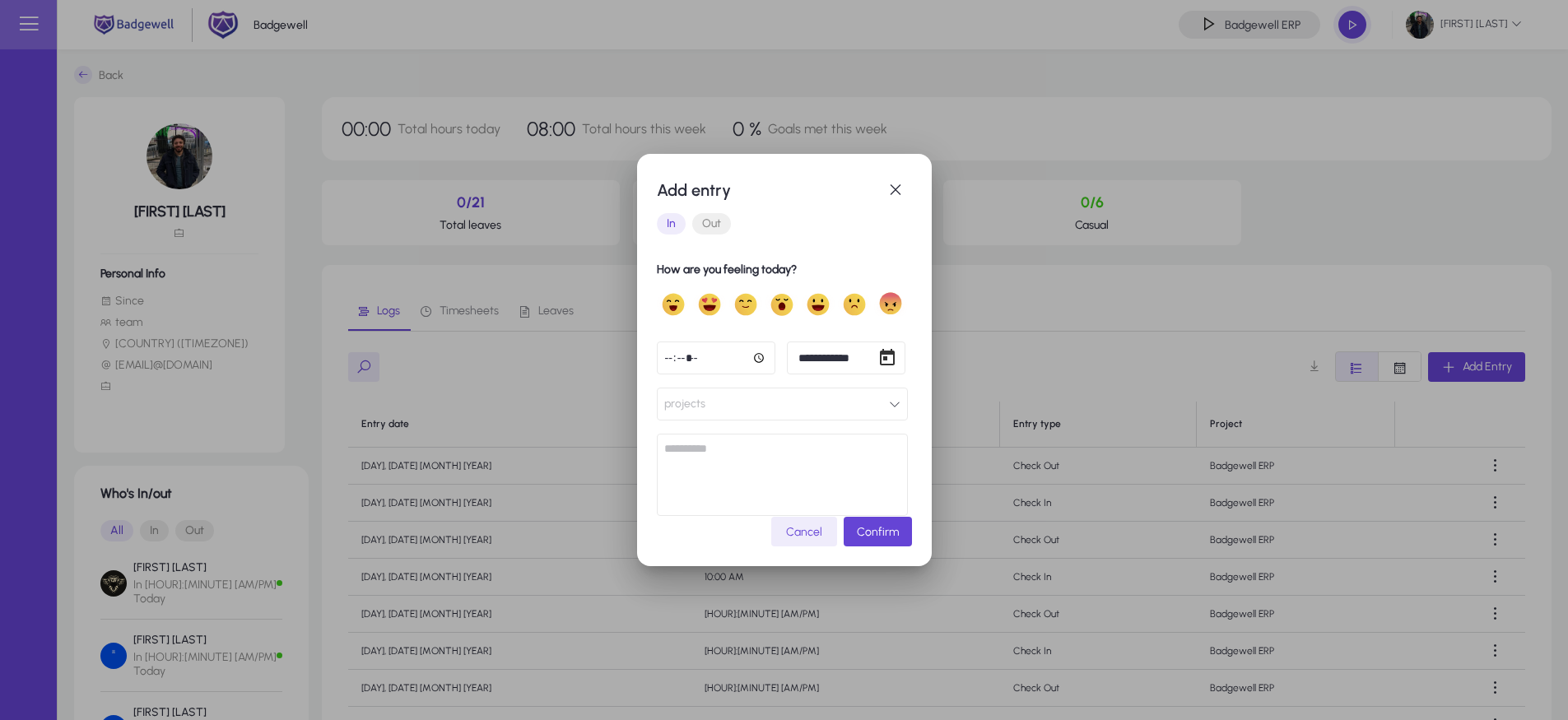 click on "**********" at bounding box center [784, 360] 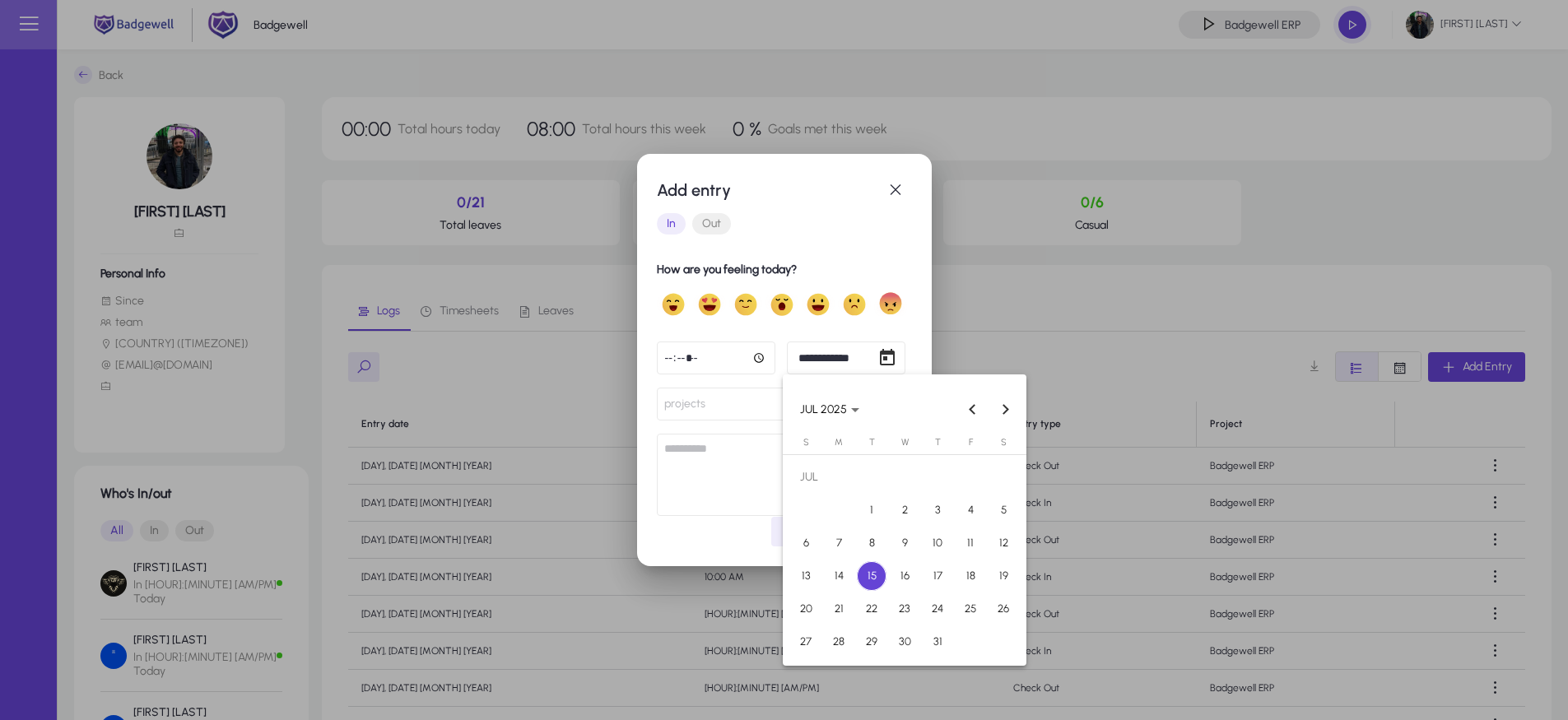 click on "14" at bounding box center (839, 576) 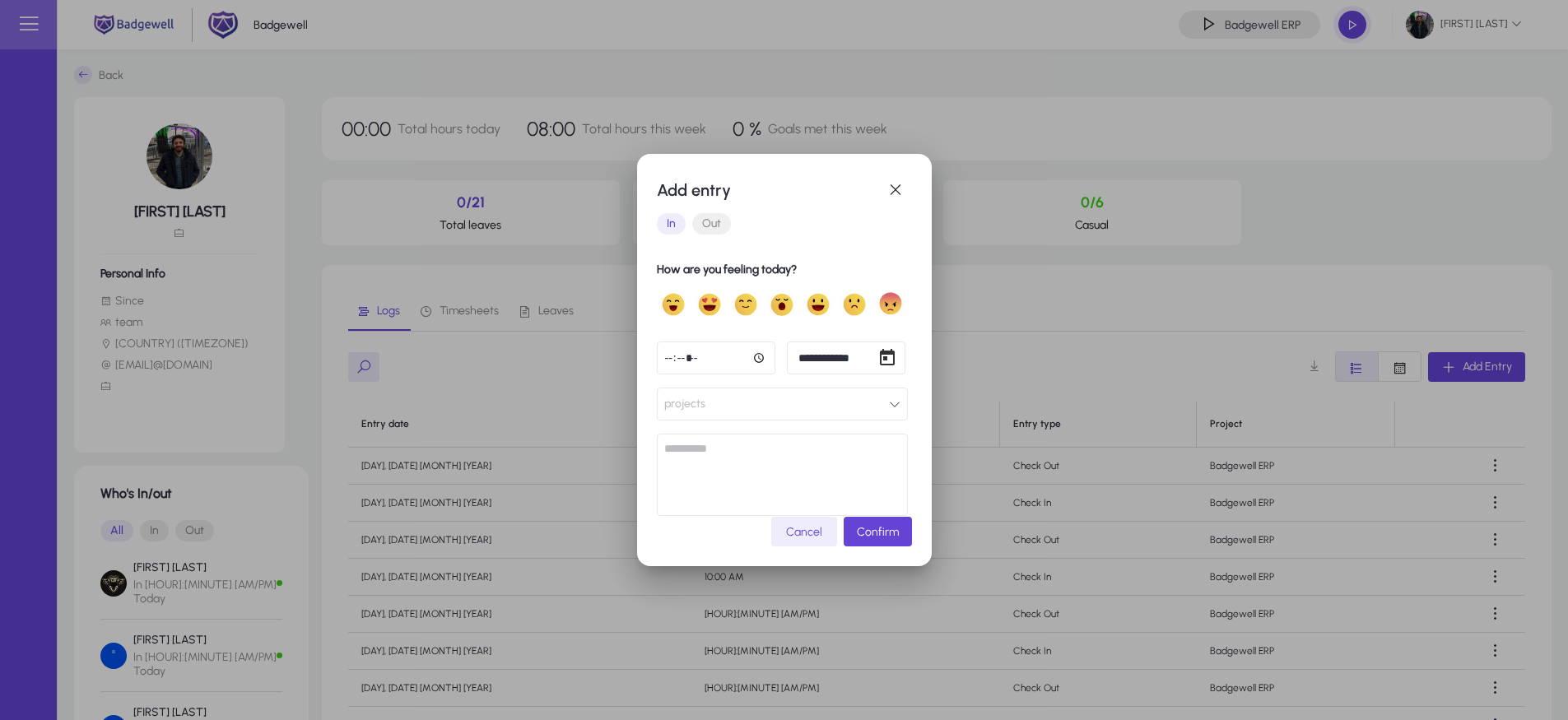 click on "projects" 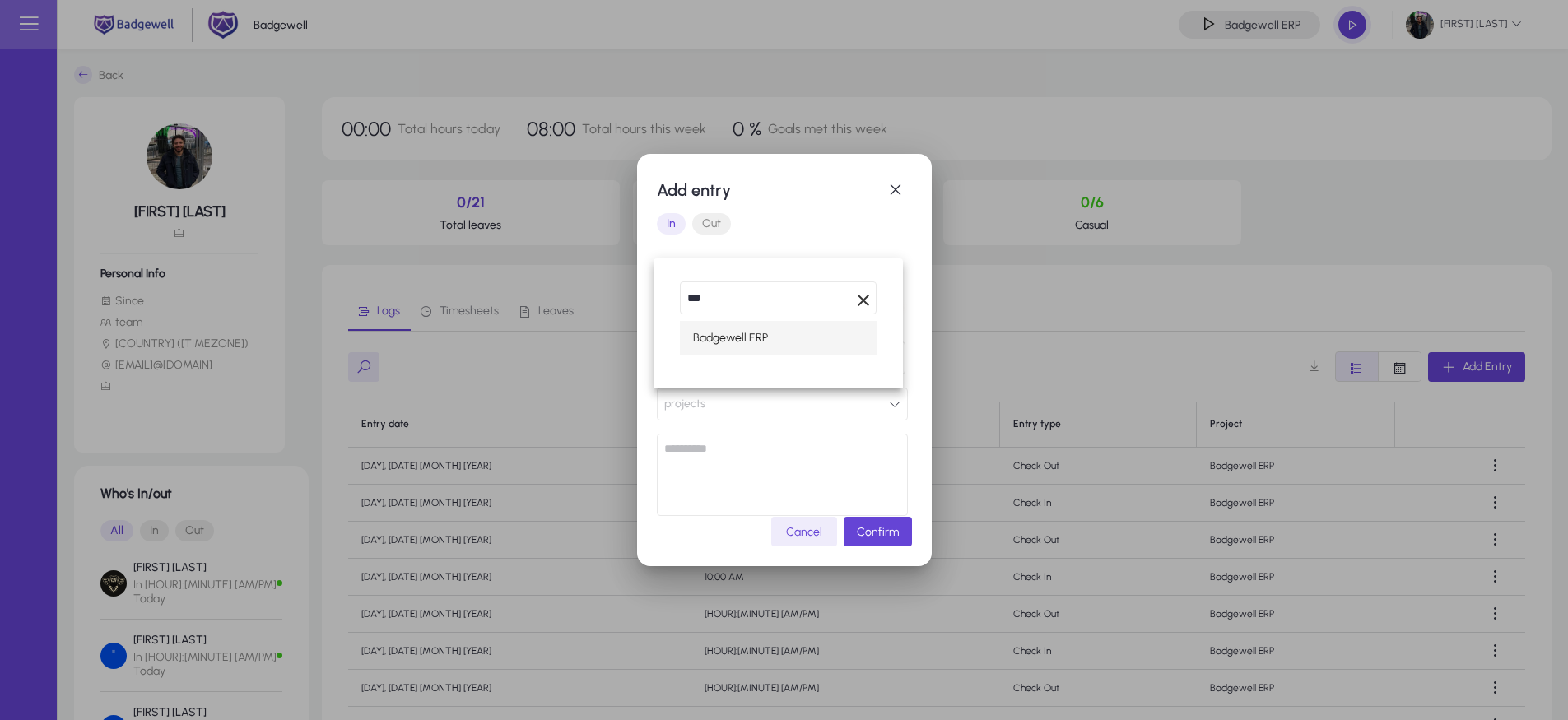type on "***" 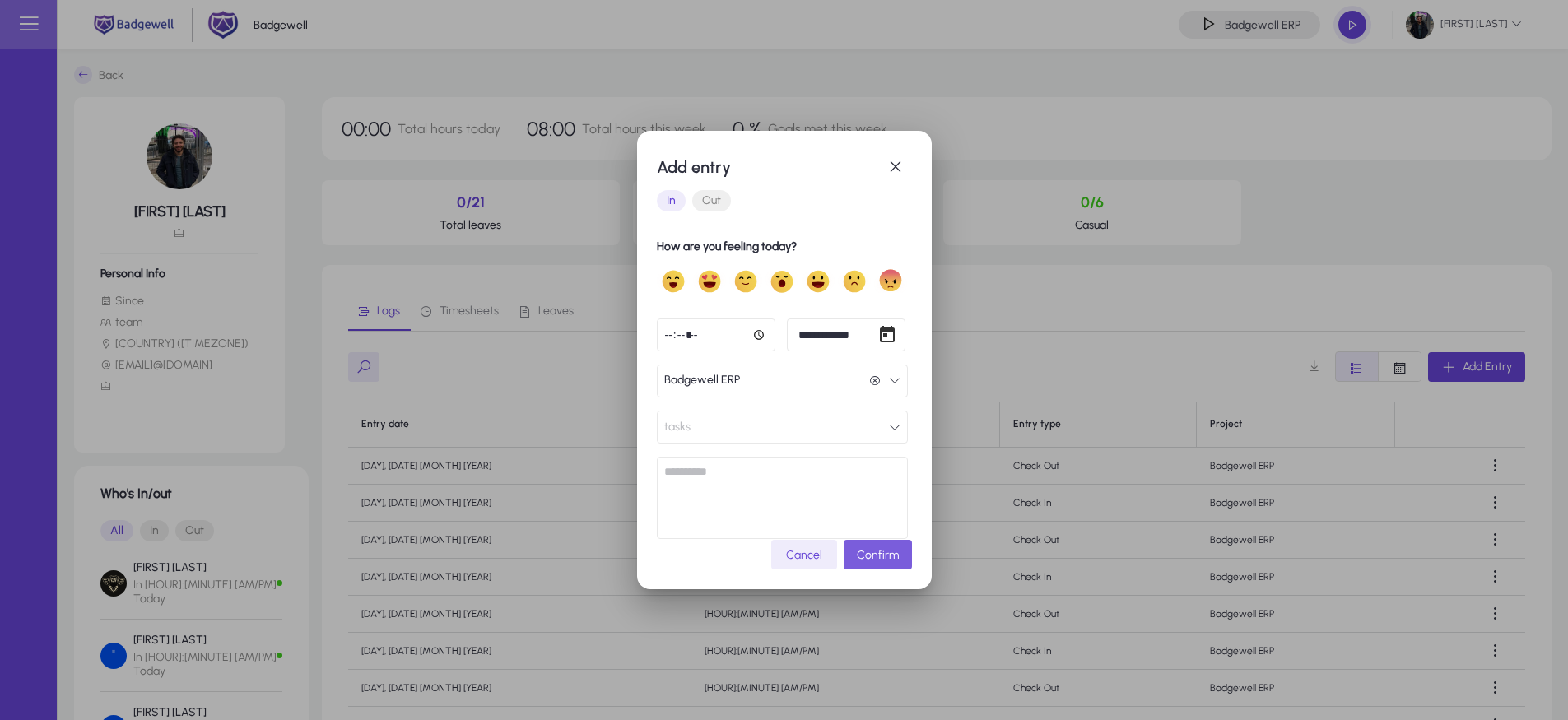 click on "Confirm" 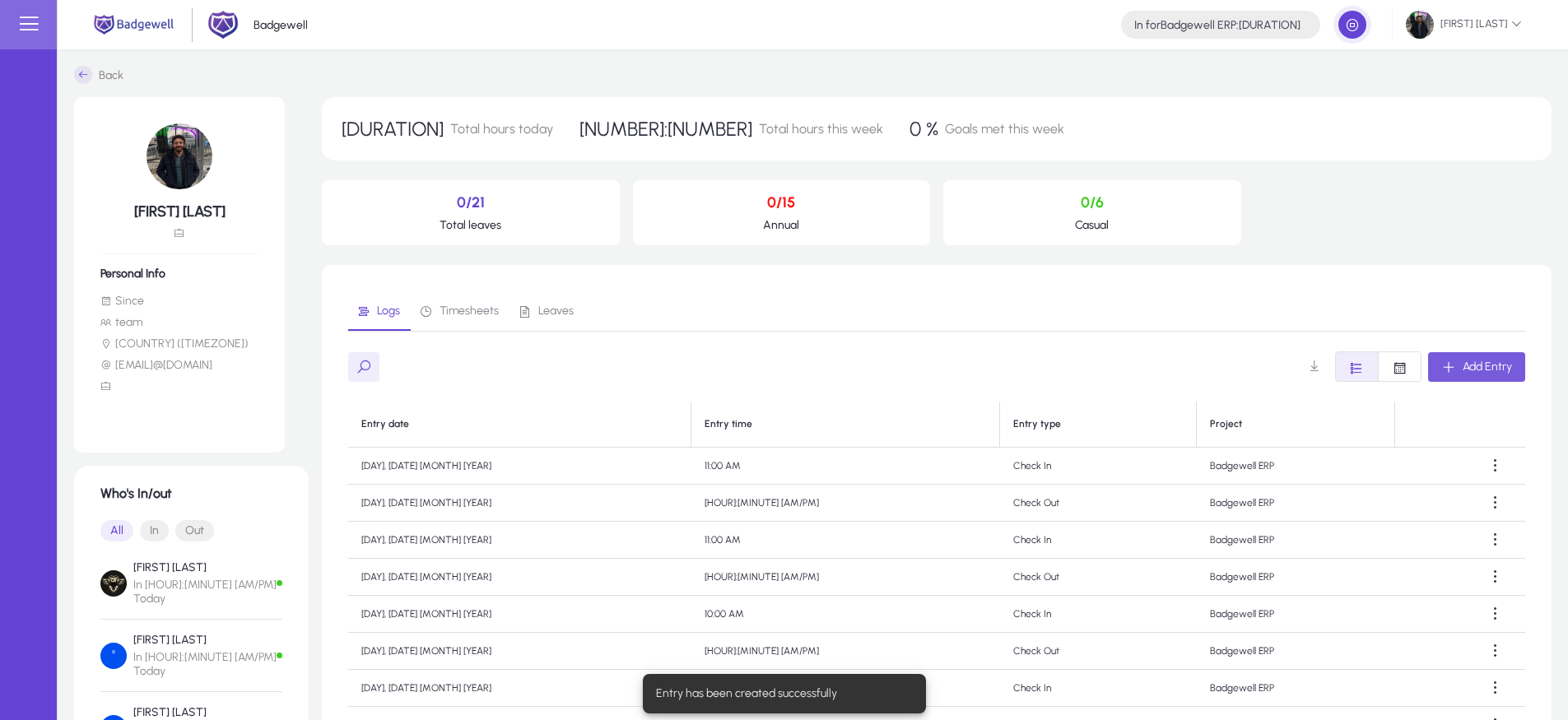 click on "Add Entry" 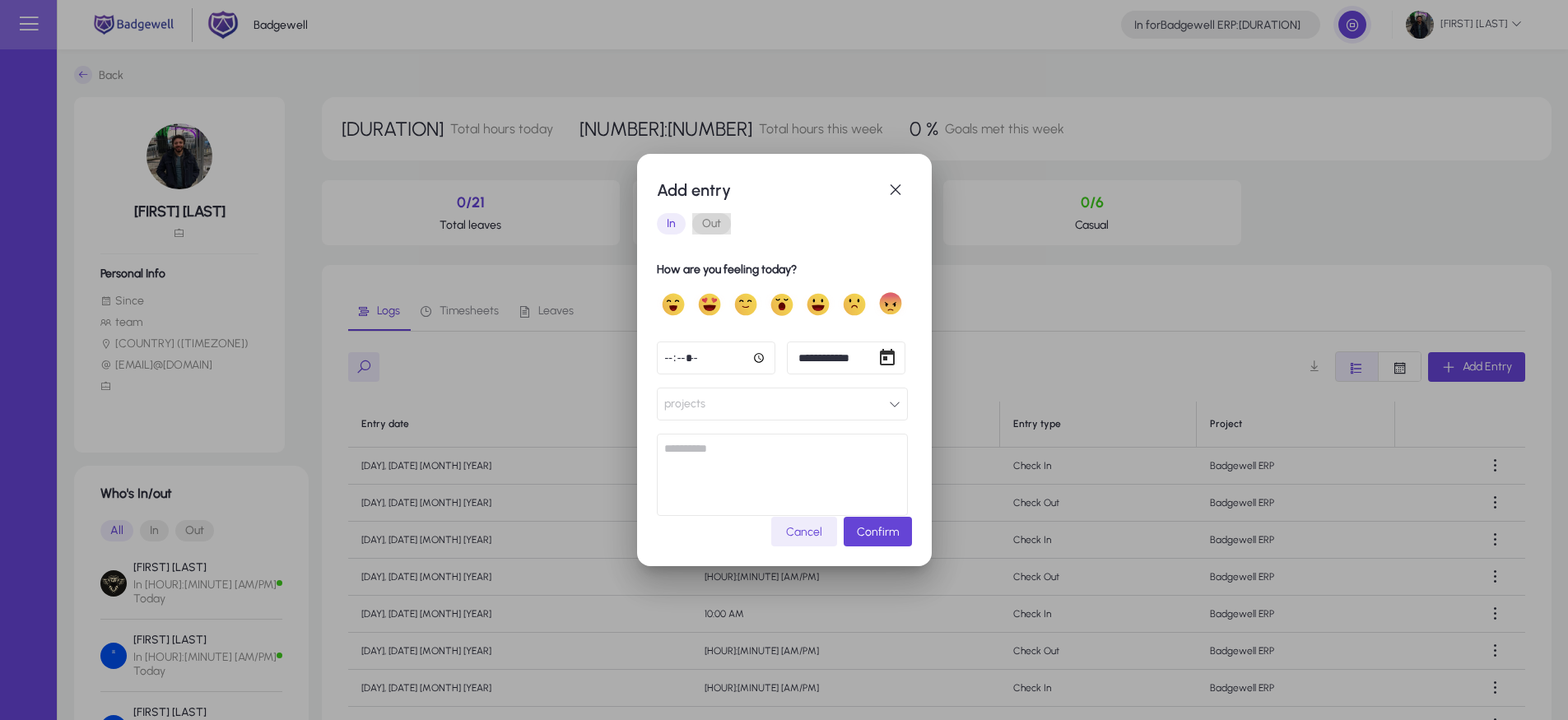 click on "Out" at bounding box center (711, 224) 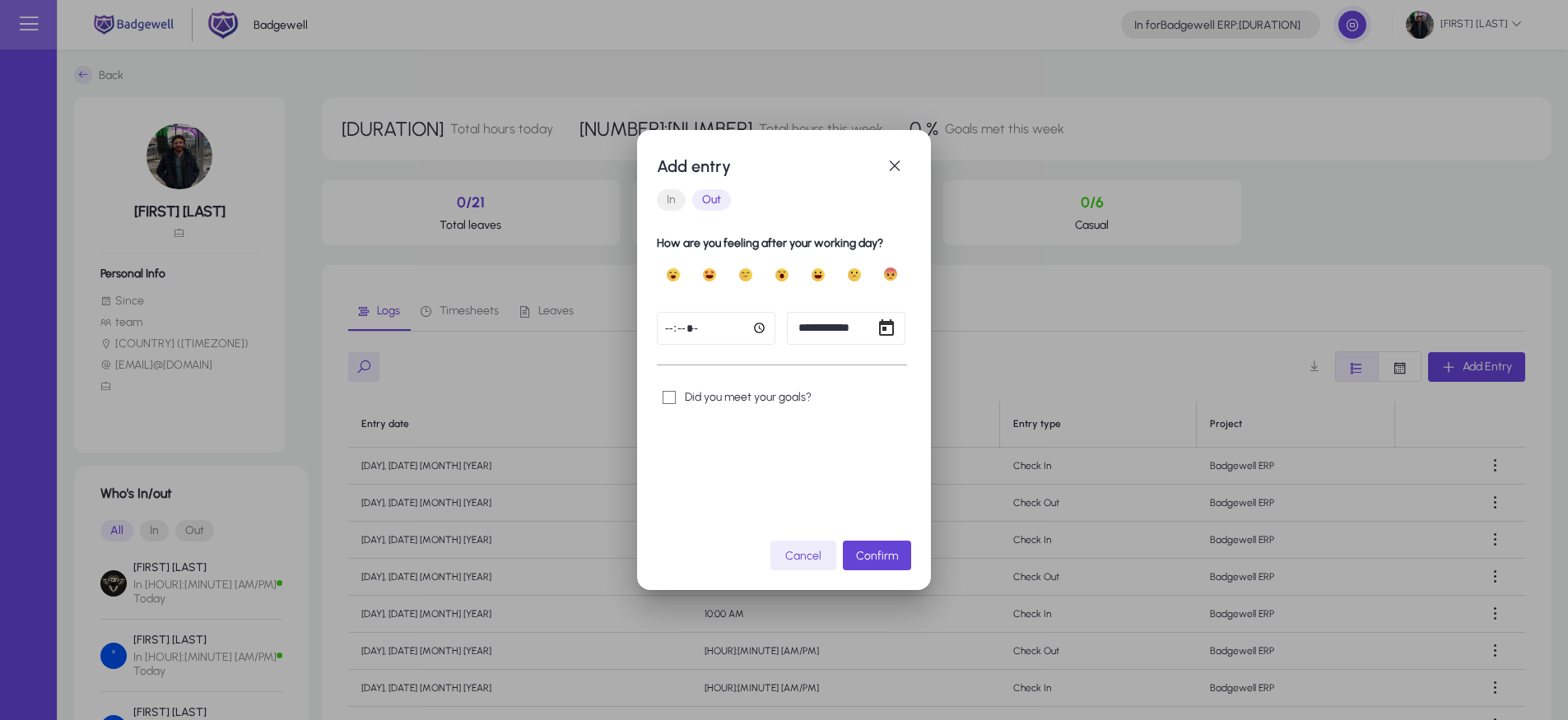 click on "*****" 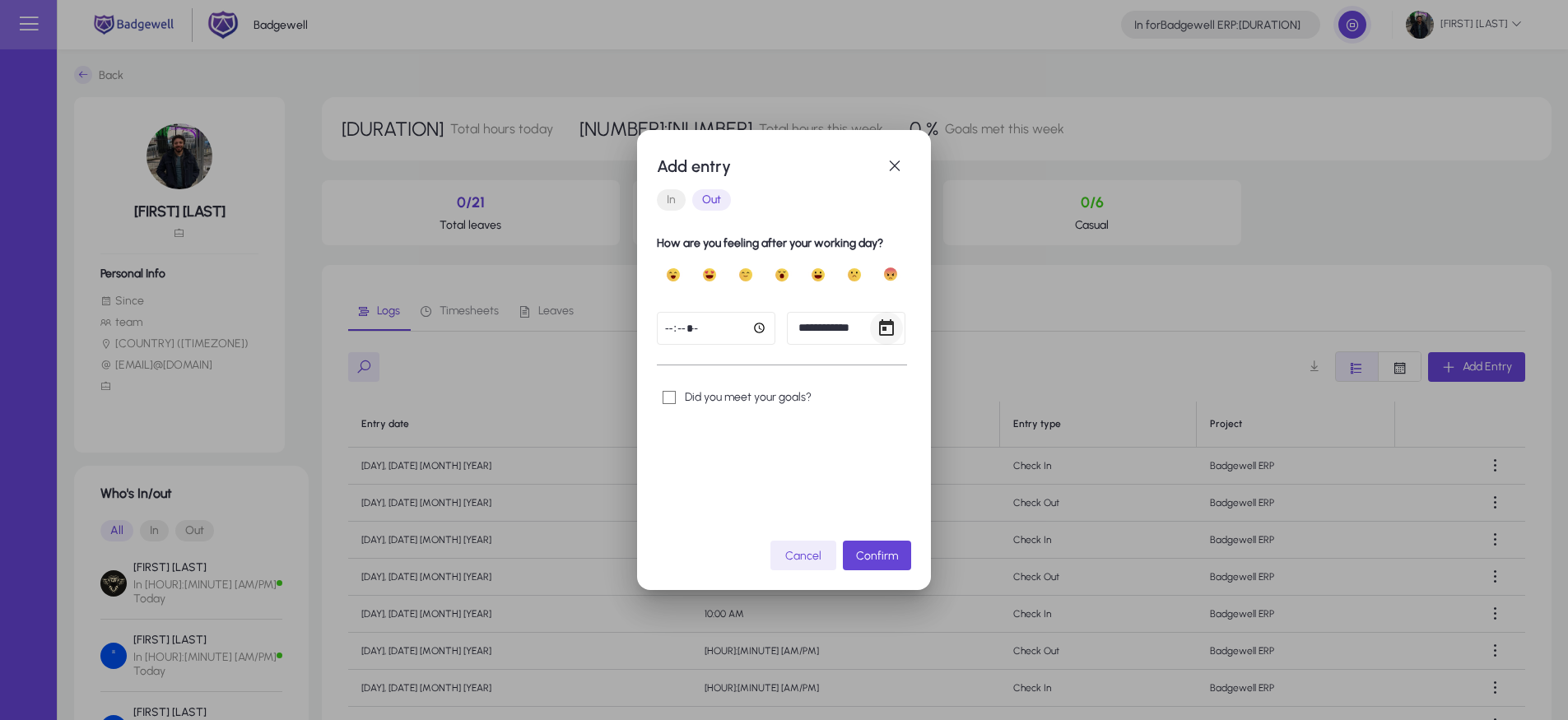click 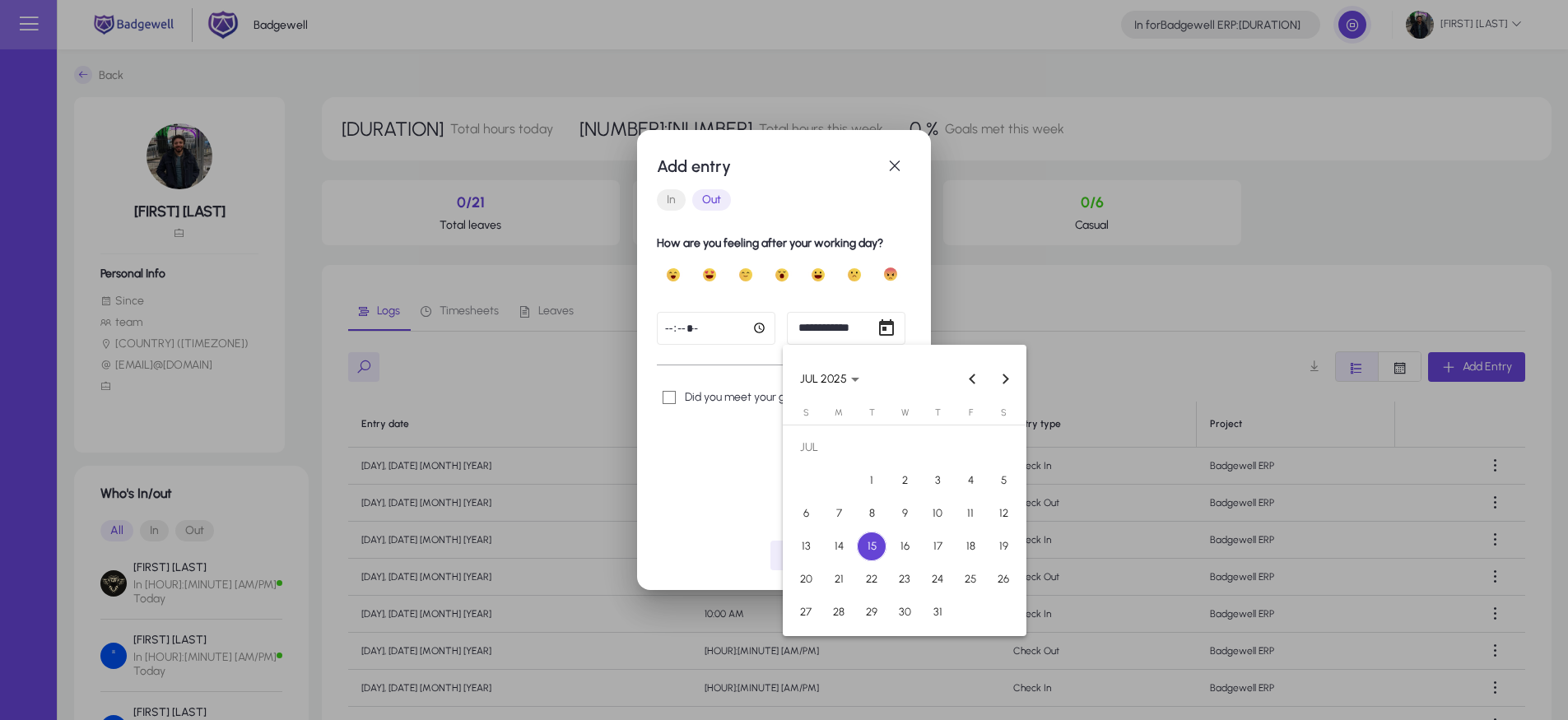 click on "14" at bounding box center [839, 546] 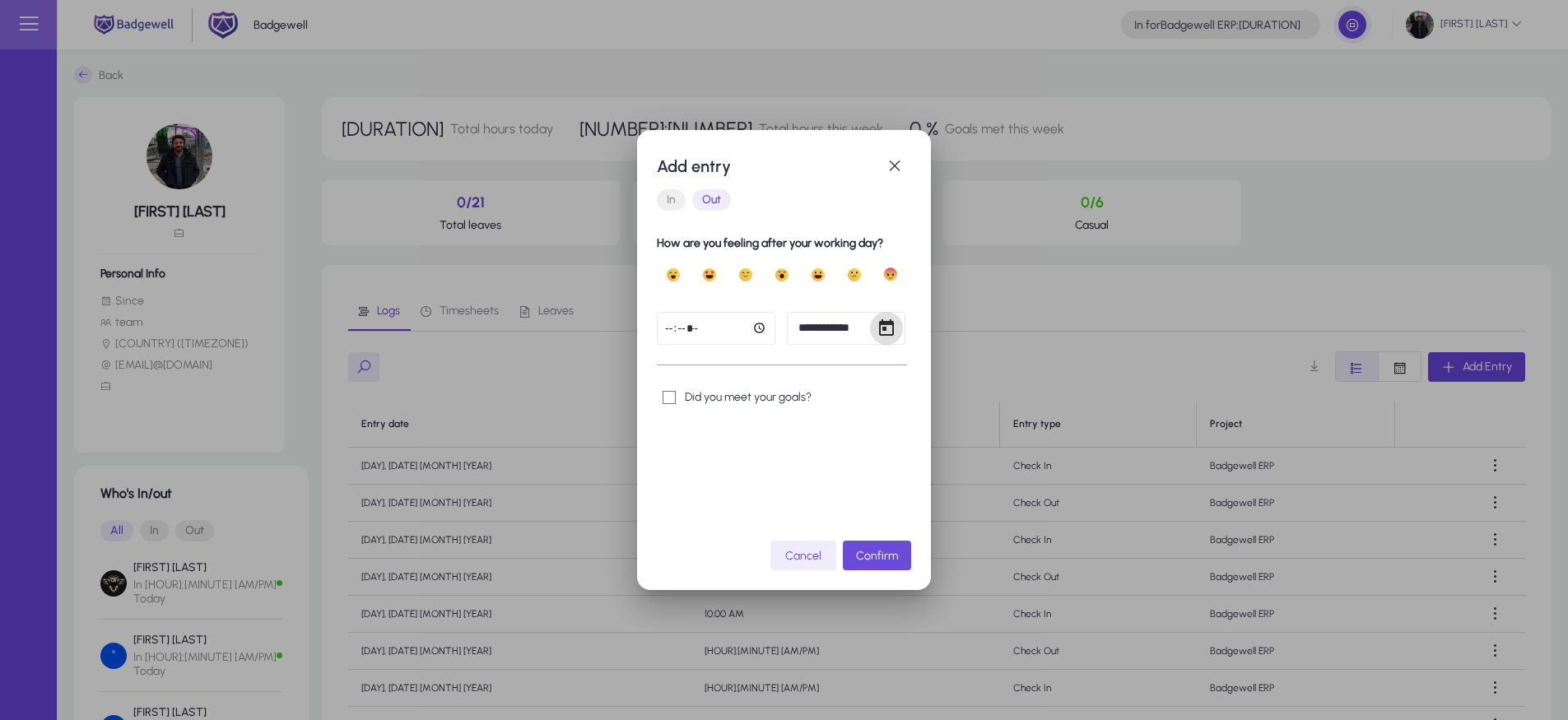 click 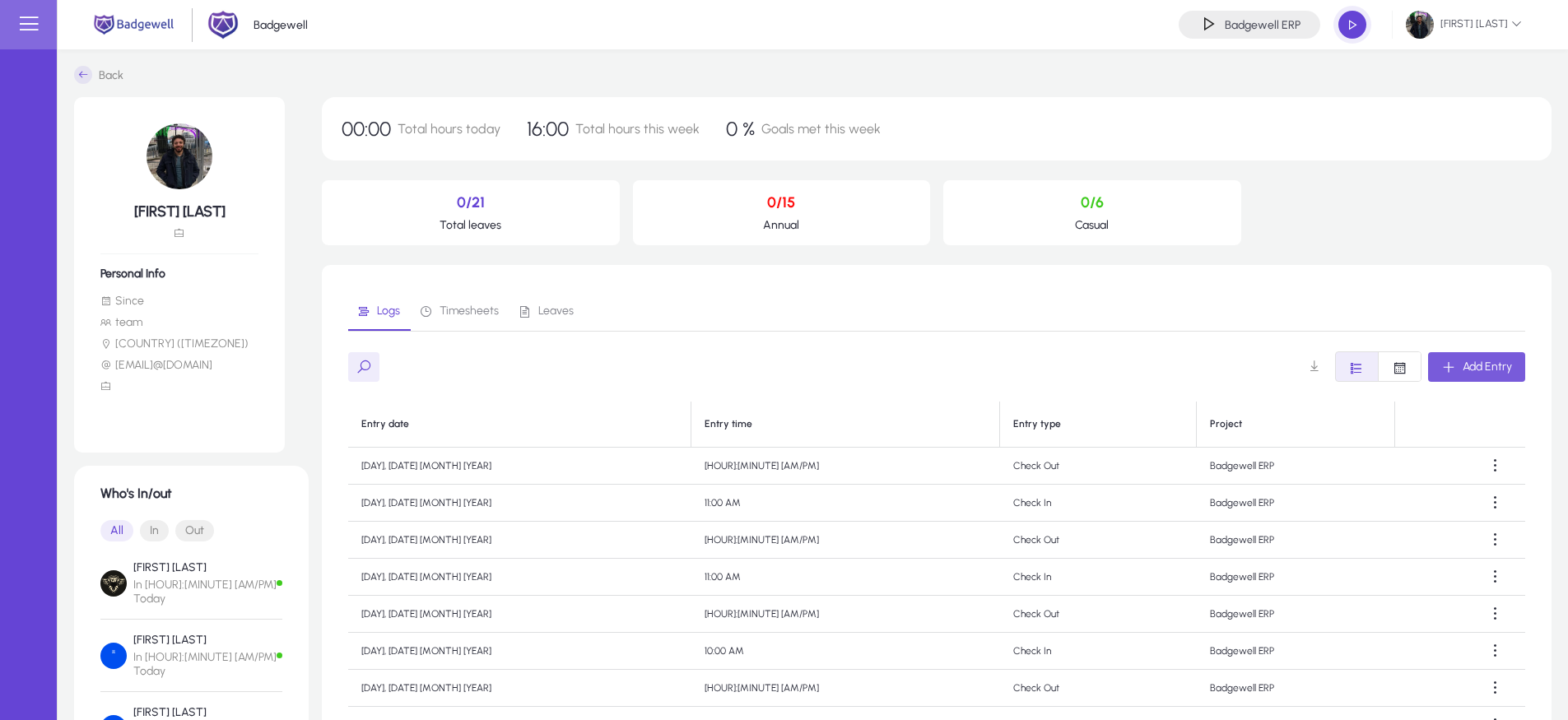 click on "Add Entry" 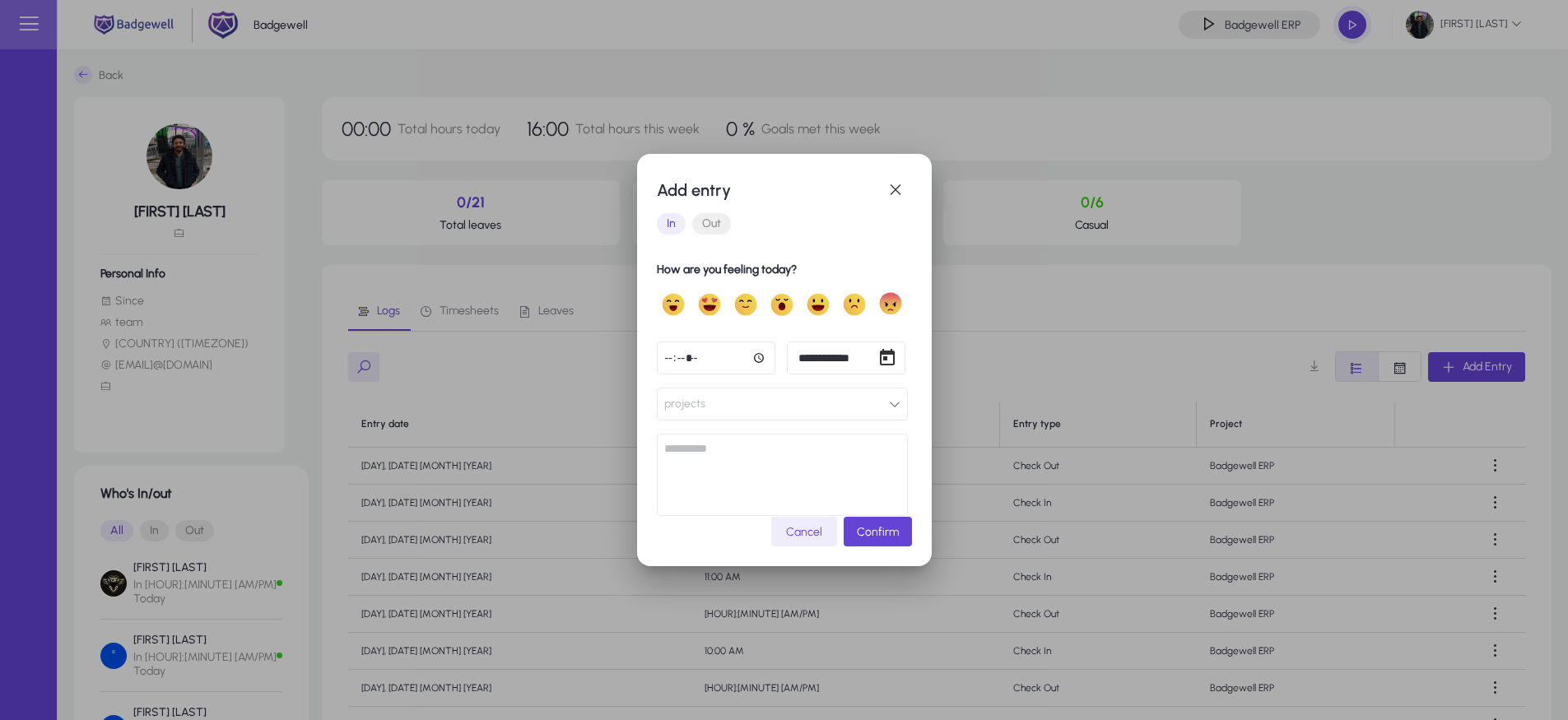 click on "*****" 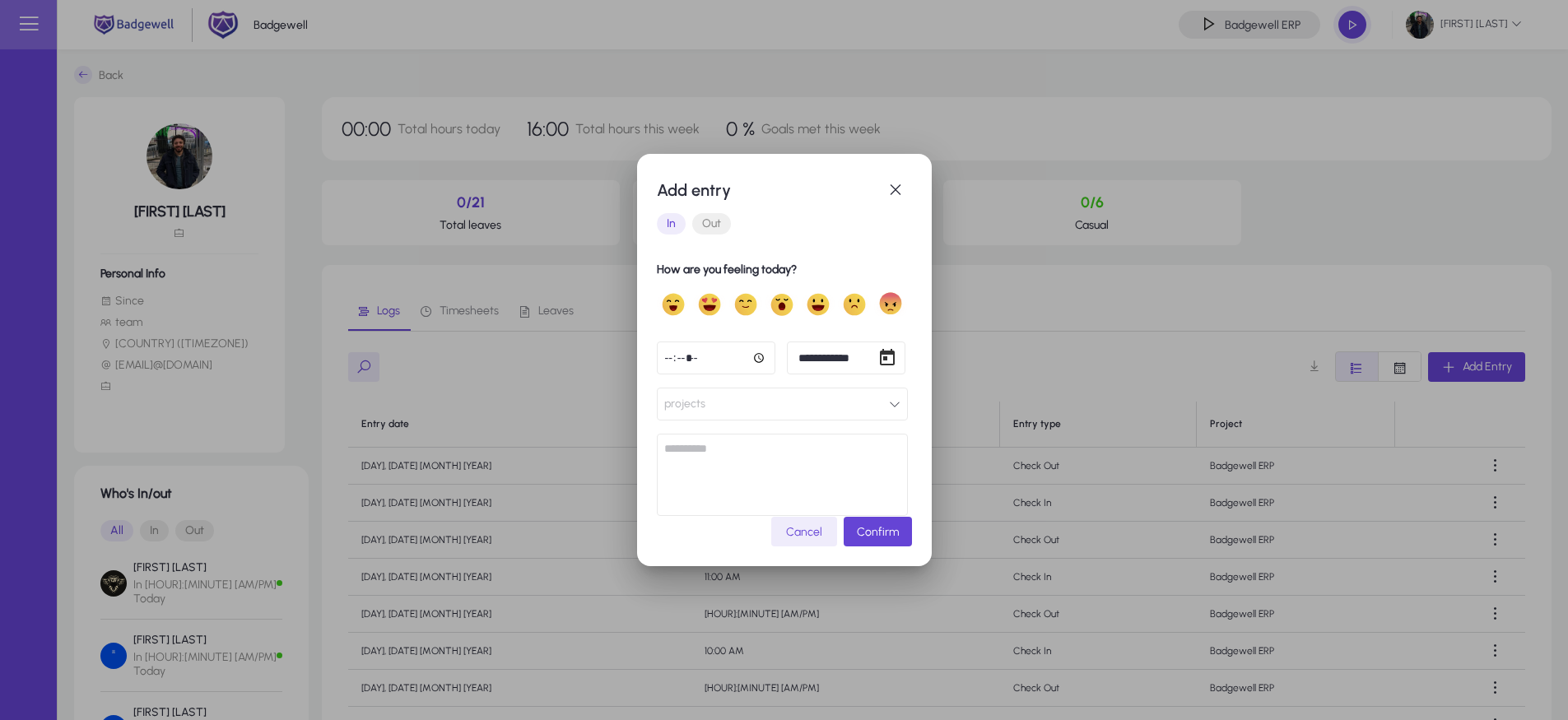 click on "projects" 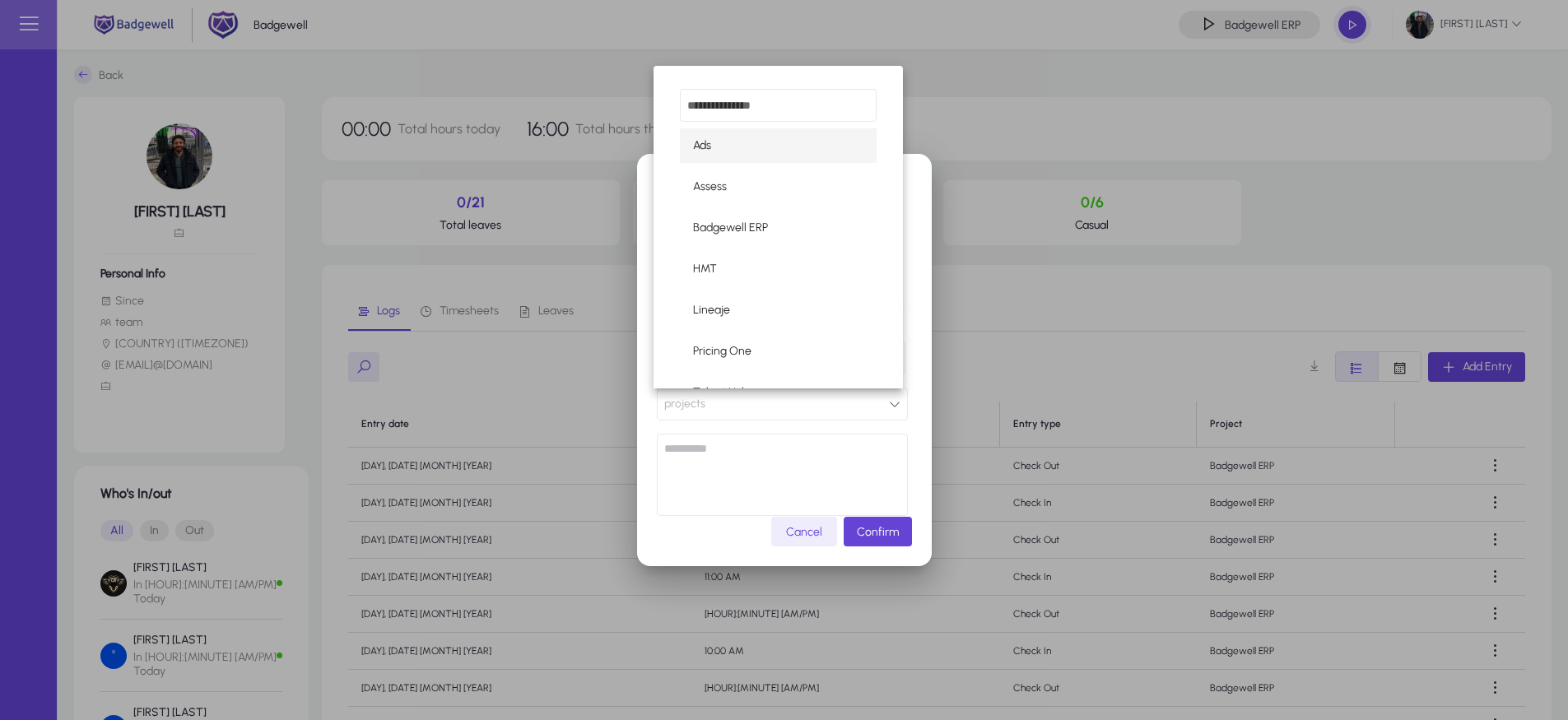 paste on "***" 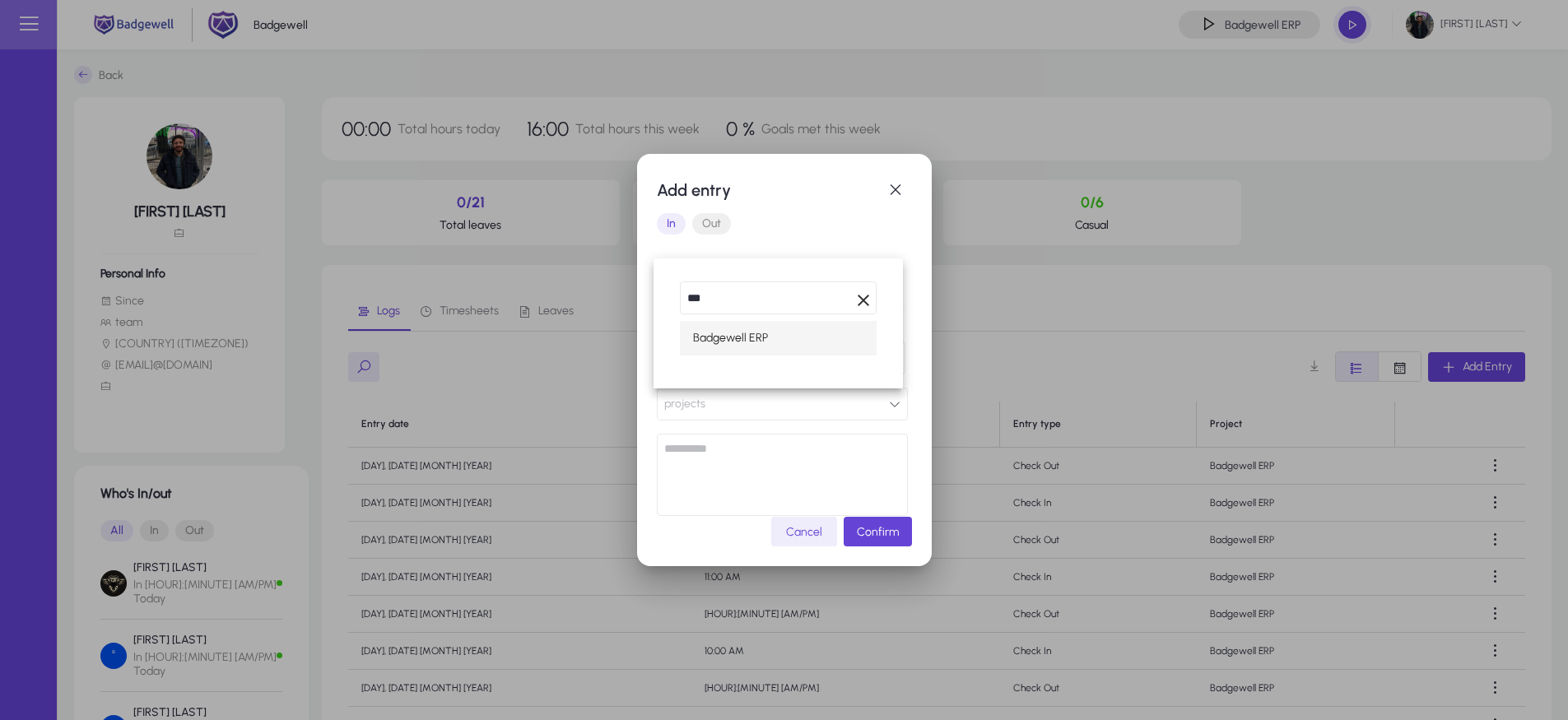 type on "***" 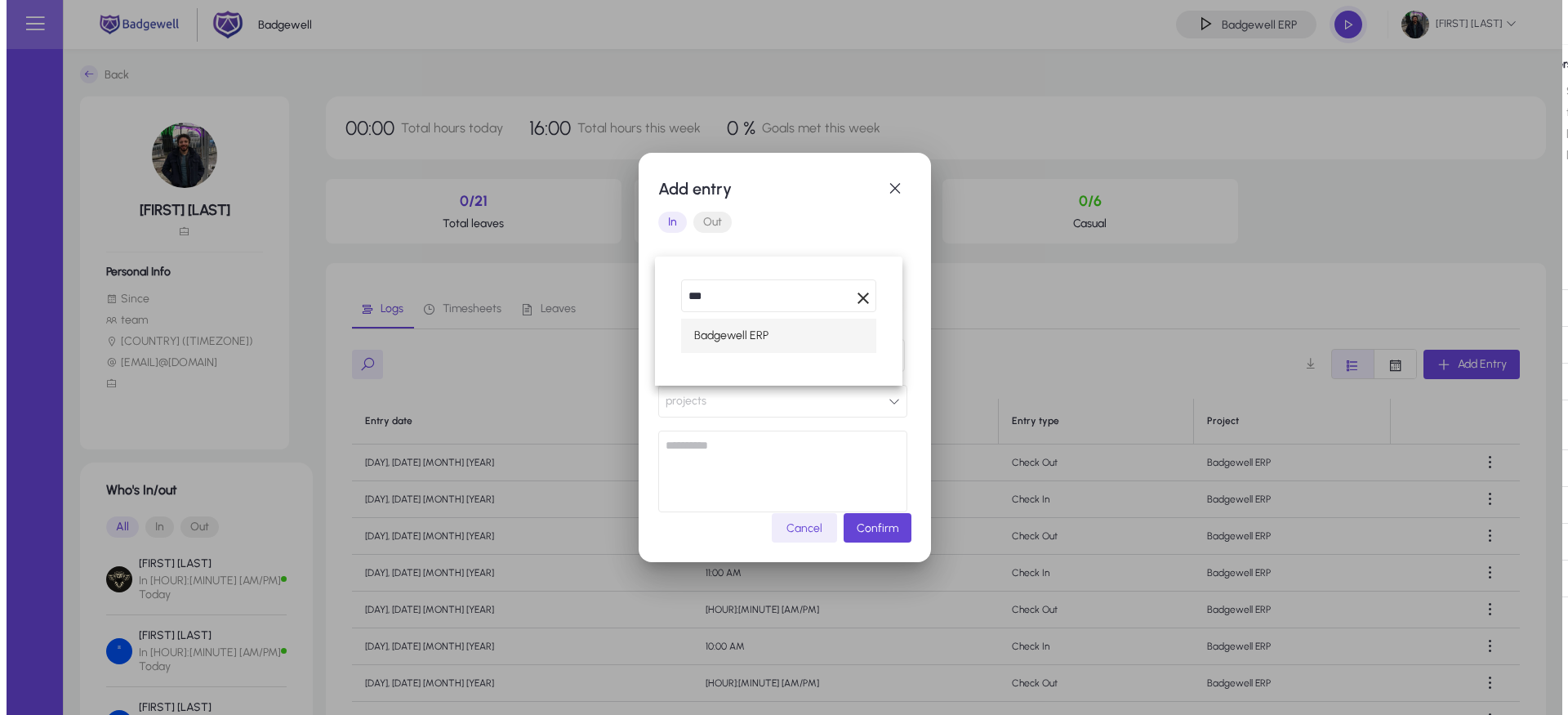 scroll, scrollTop: 1, scrollLeft: 0, axis: vertical 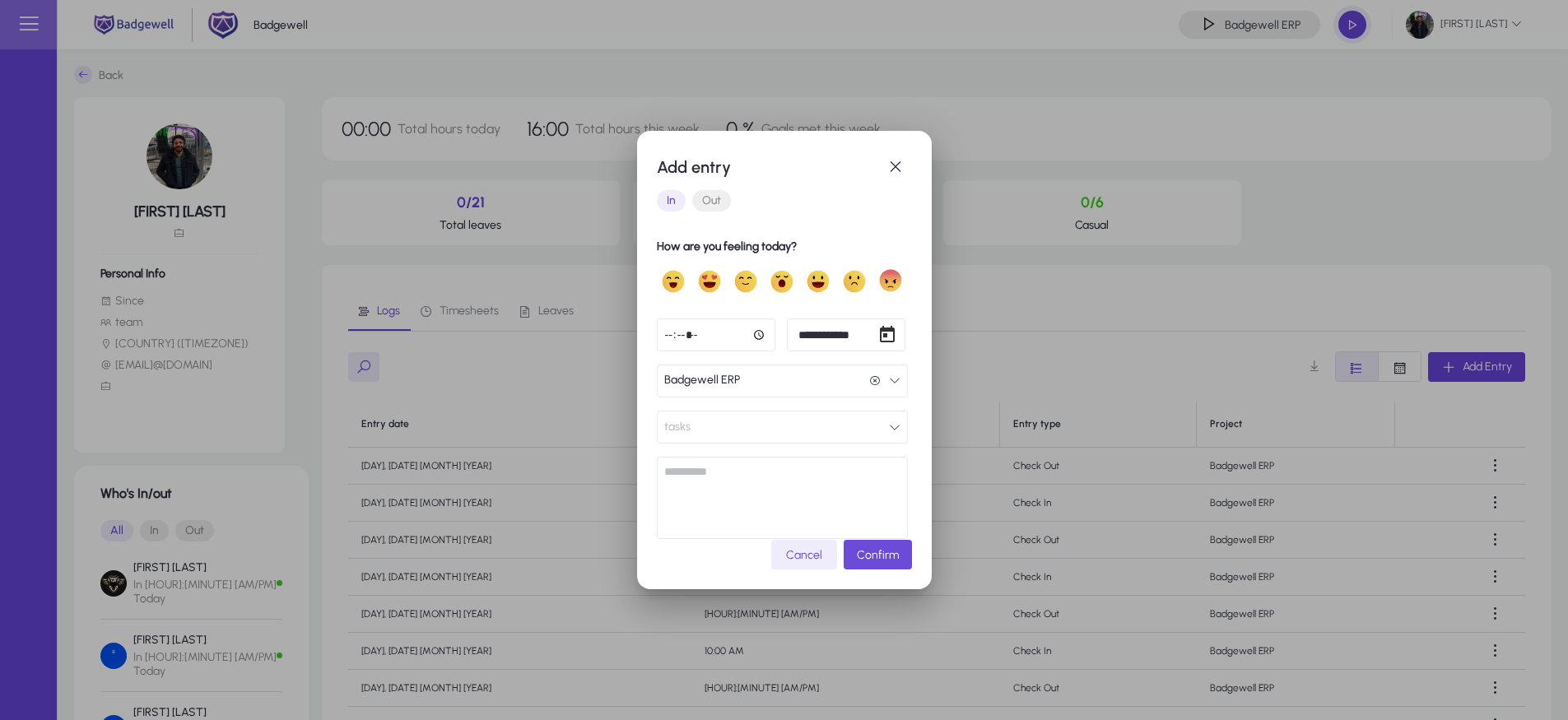click on "Confirm" 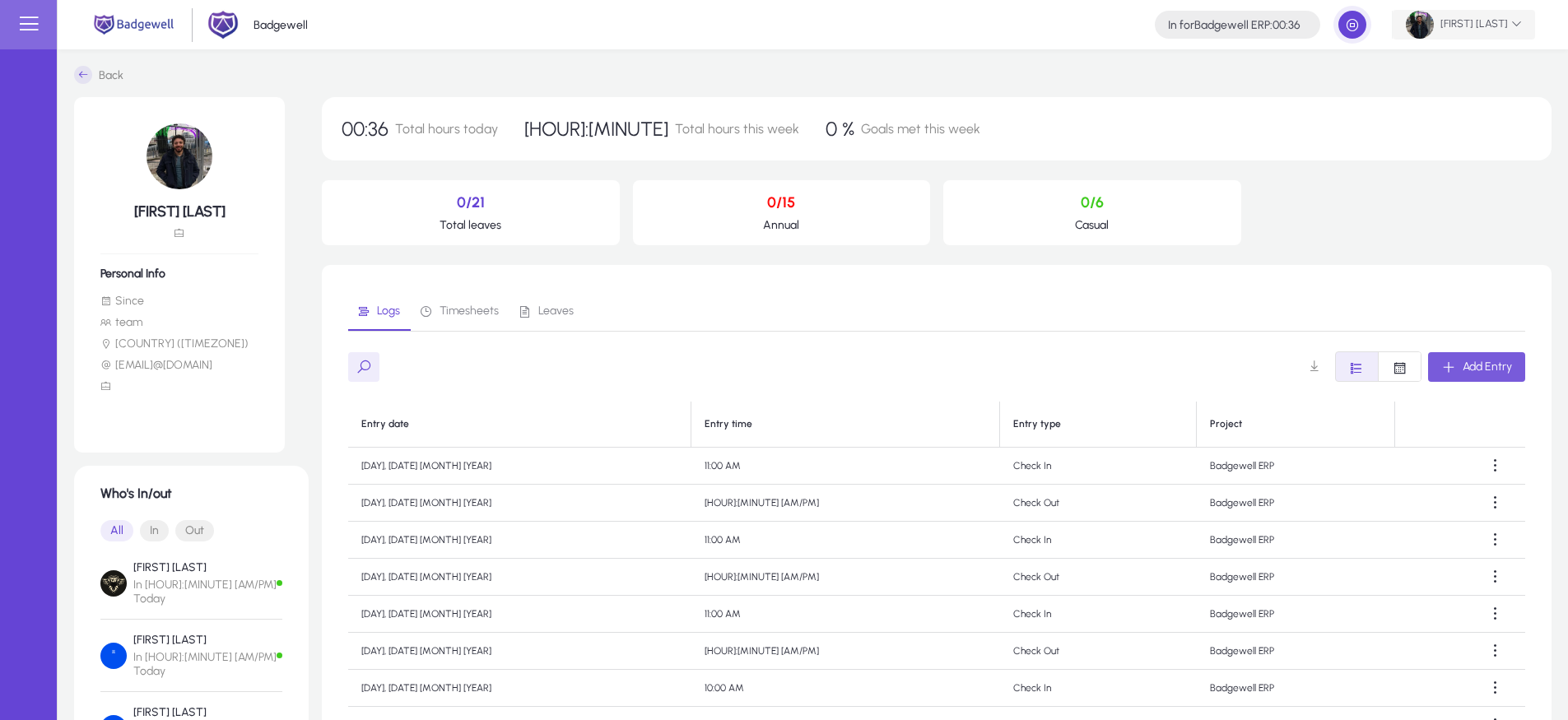 click on "Ali Aboshady" 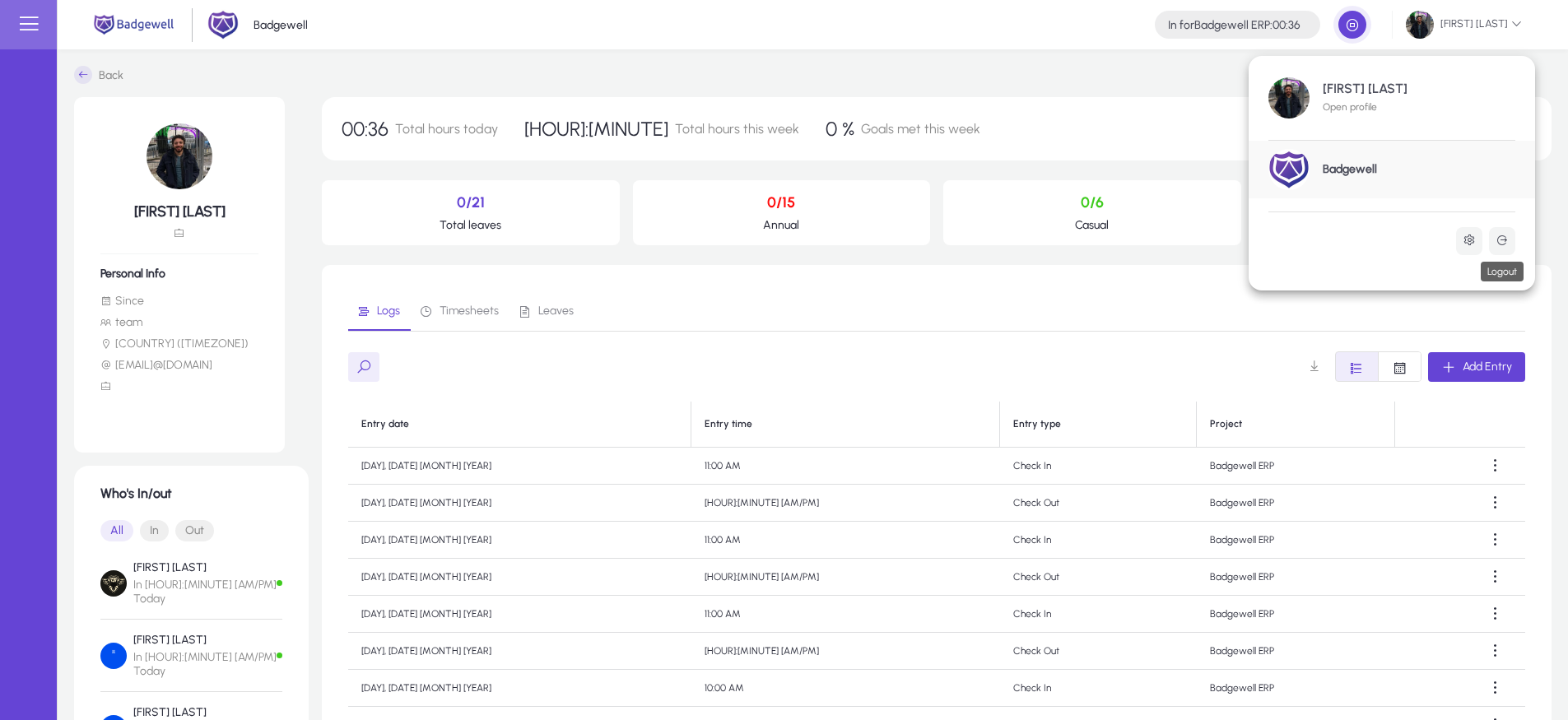 click at bounding box center [1502, 240] 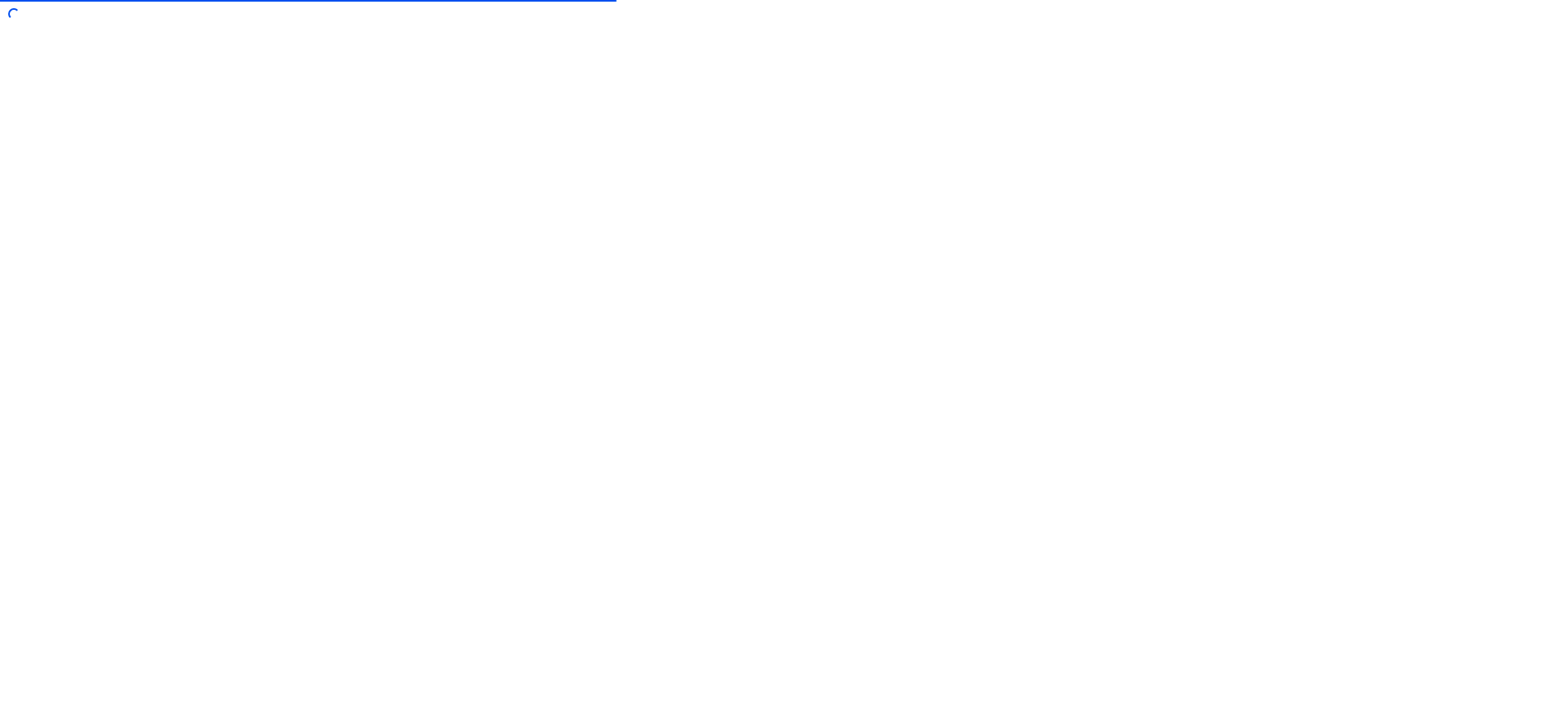 scroll, scrollTop: 0, scrollLeft: 0, axis: both 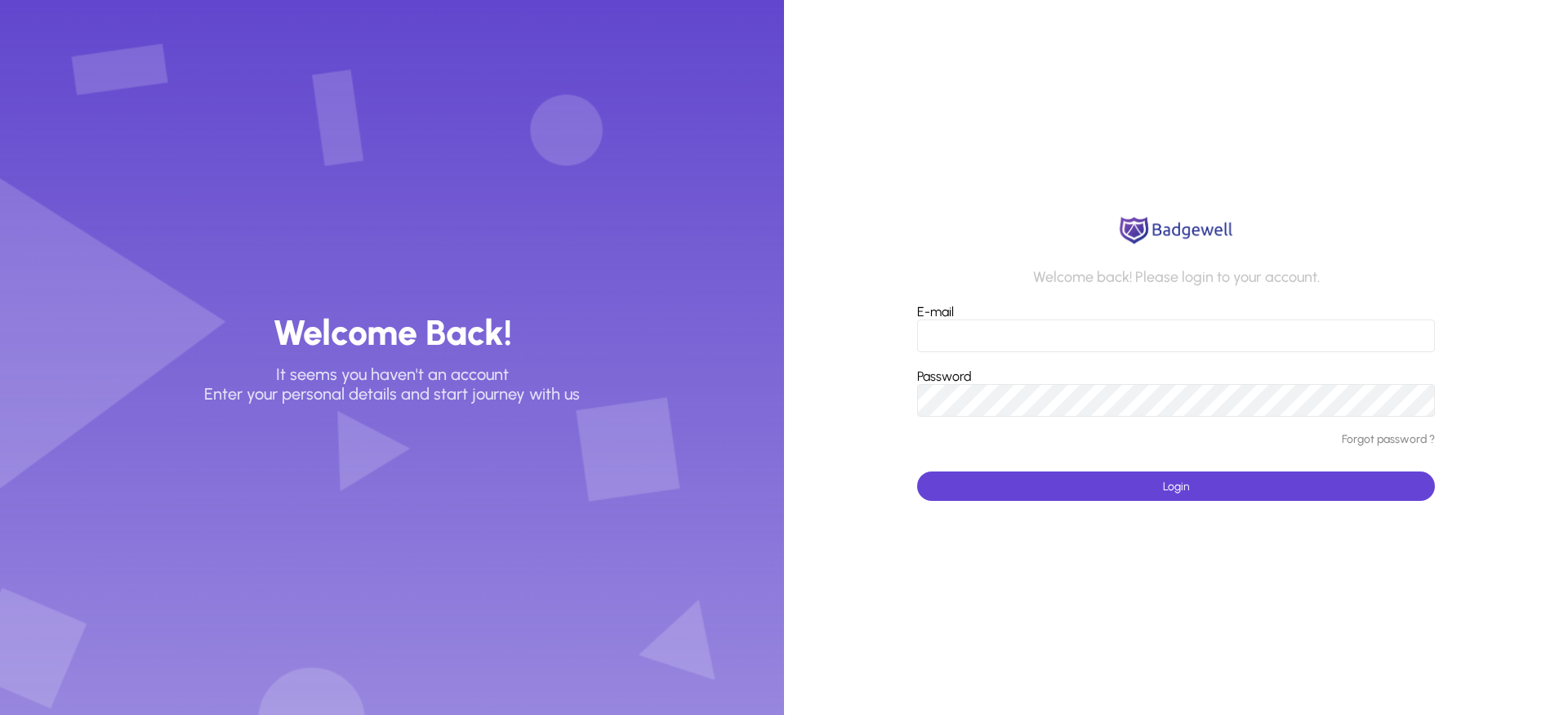 type on "**********" 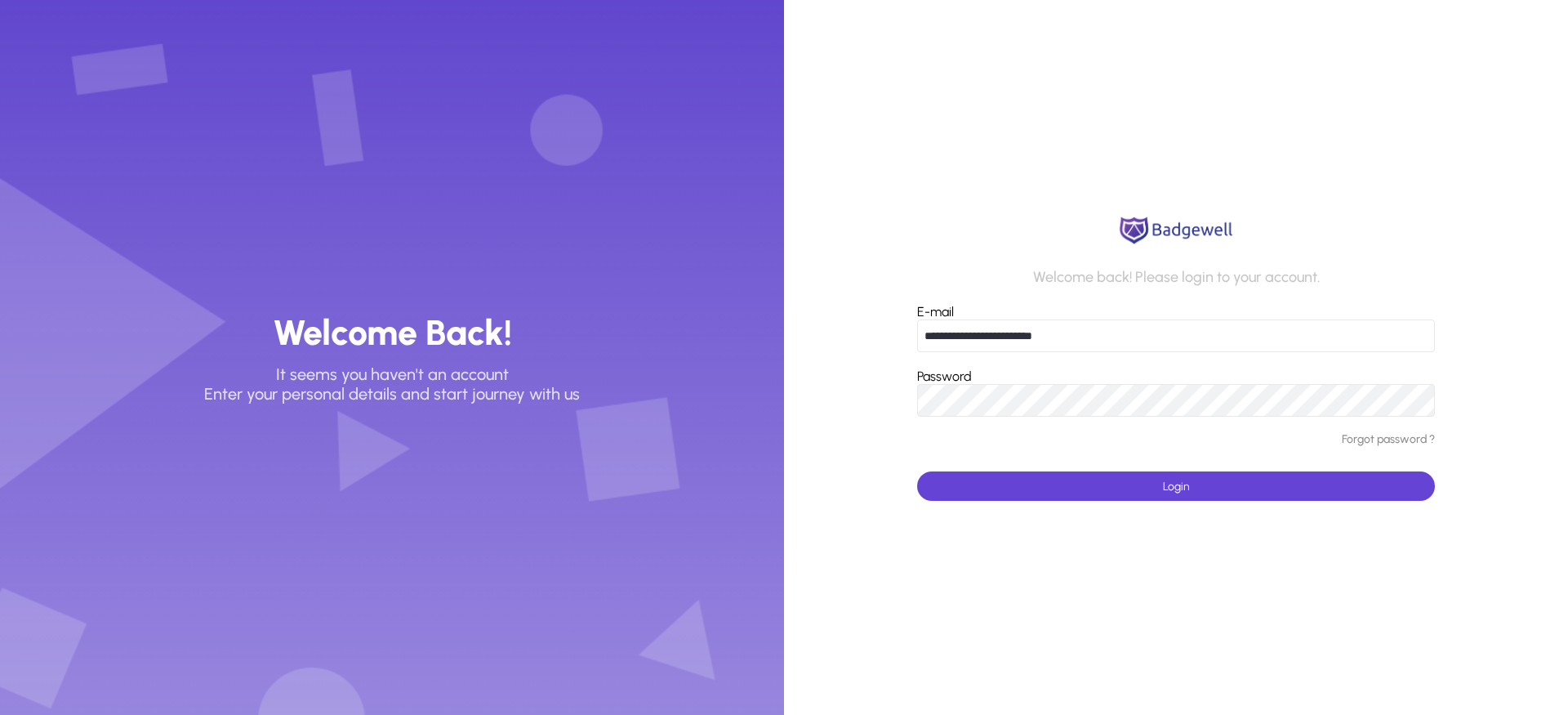 click on "**********" 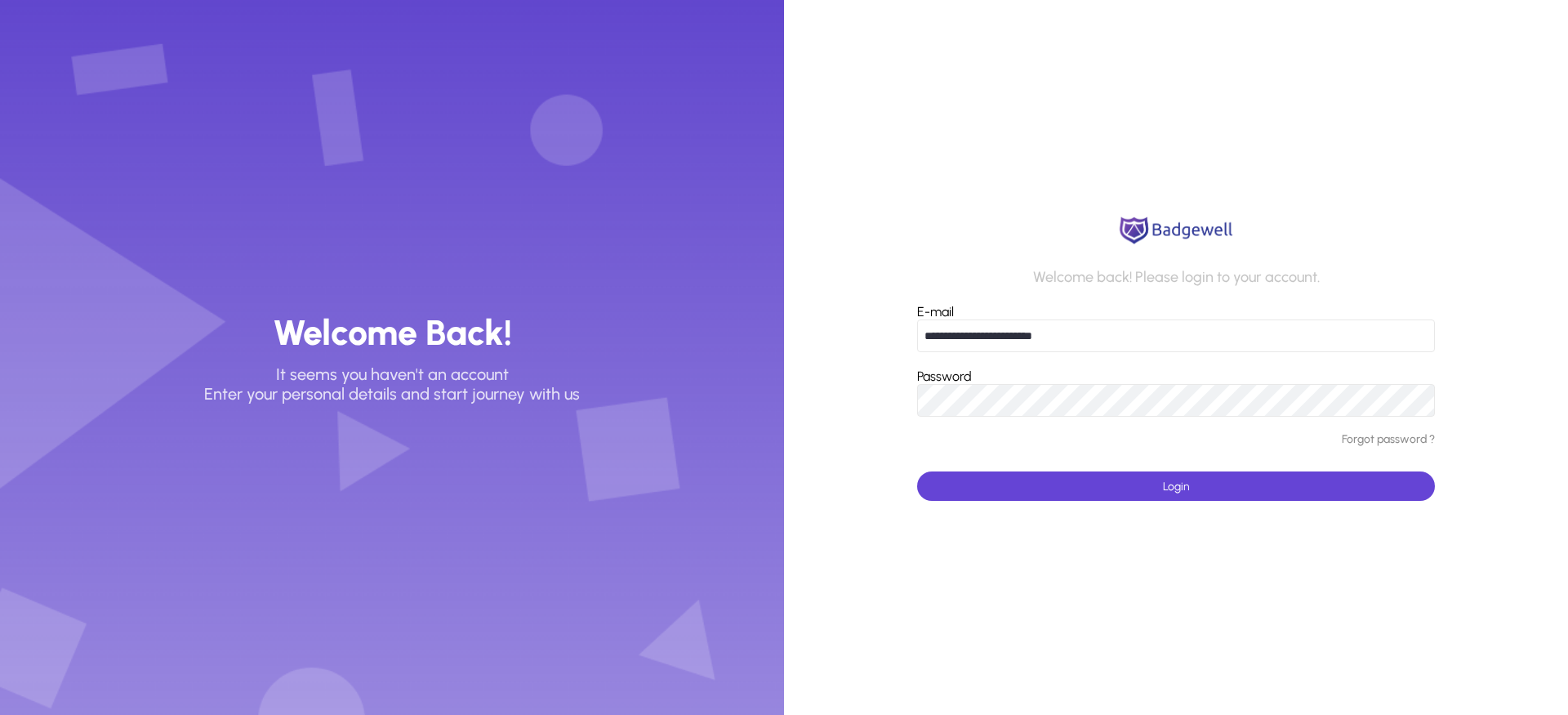 click on "**********" 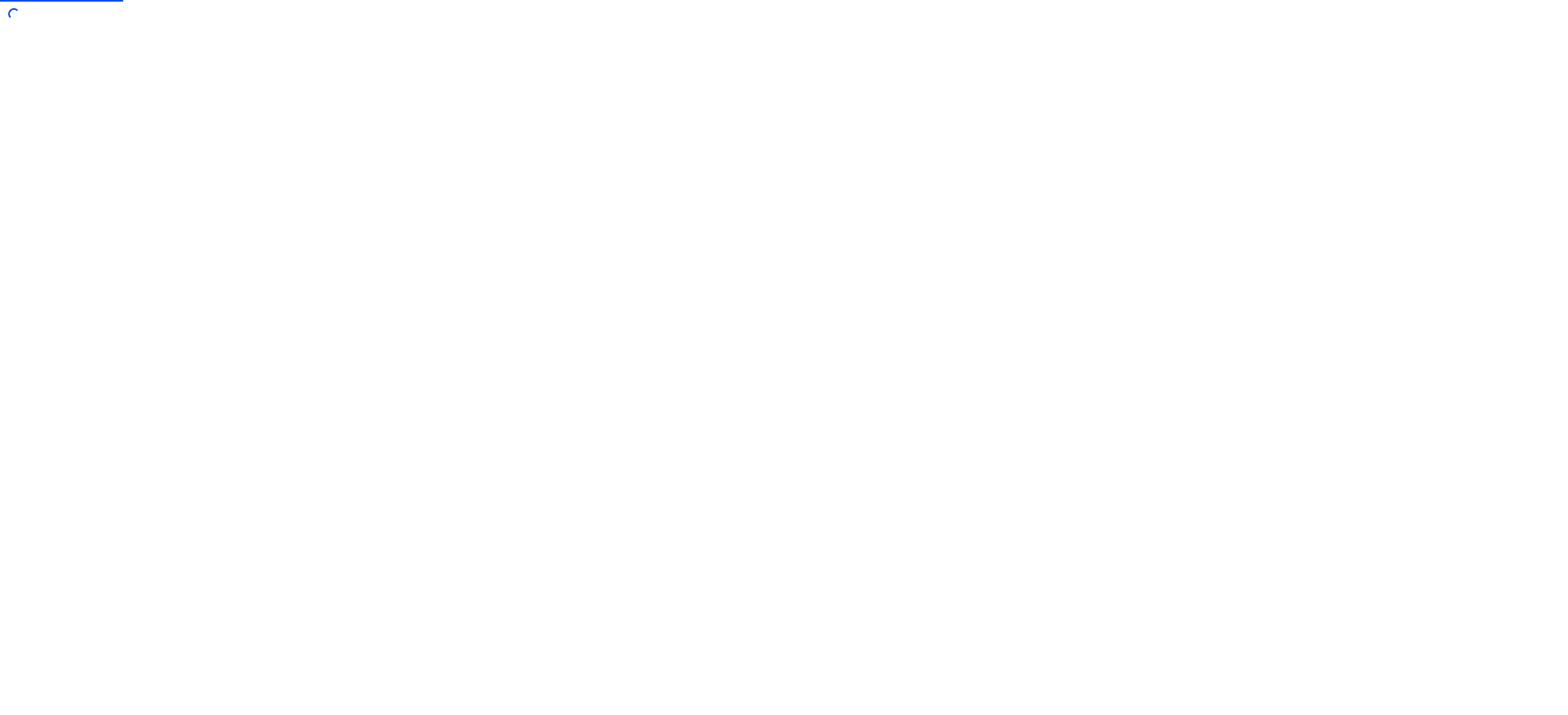 scroll, scrollTop: 0, scrollLeft: 0, axis: both 